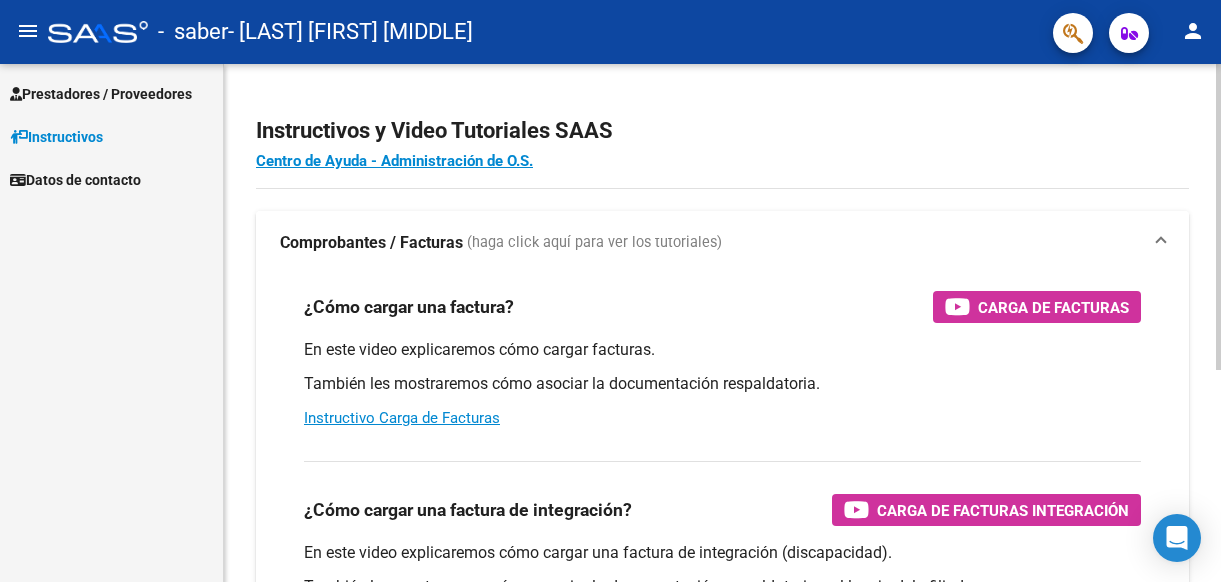 scroll, scrollTop: 0, scrollLeft: 0, axis: both 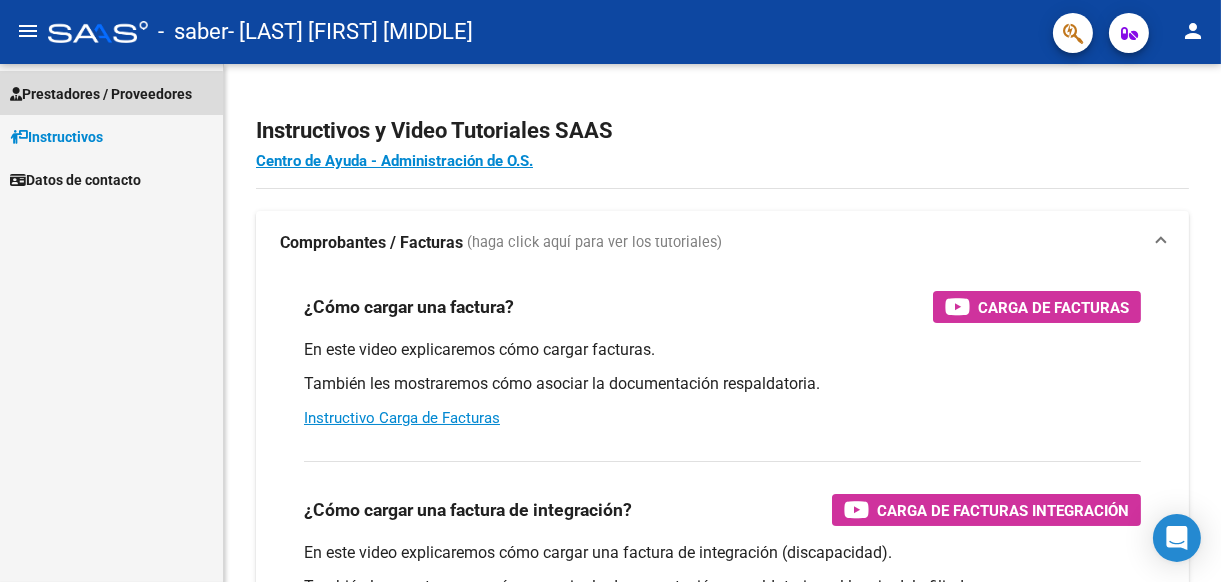 click on "Prestadores / Proveedores" at bounding box center [101, 94] 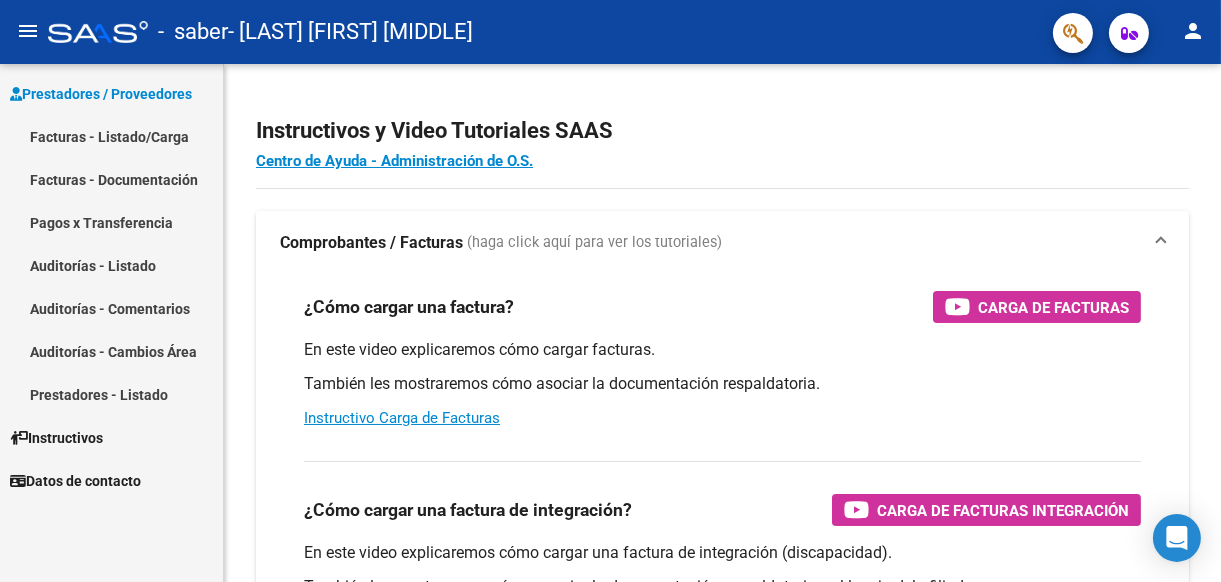 click on "Facturas - Listado/Carga" at bounding box center (111, 136) 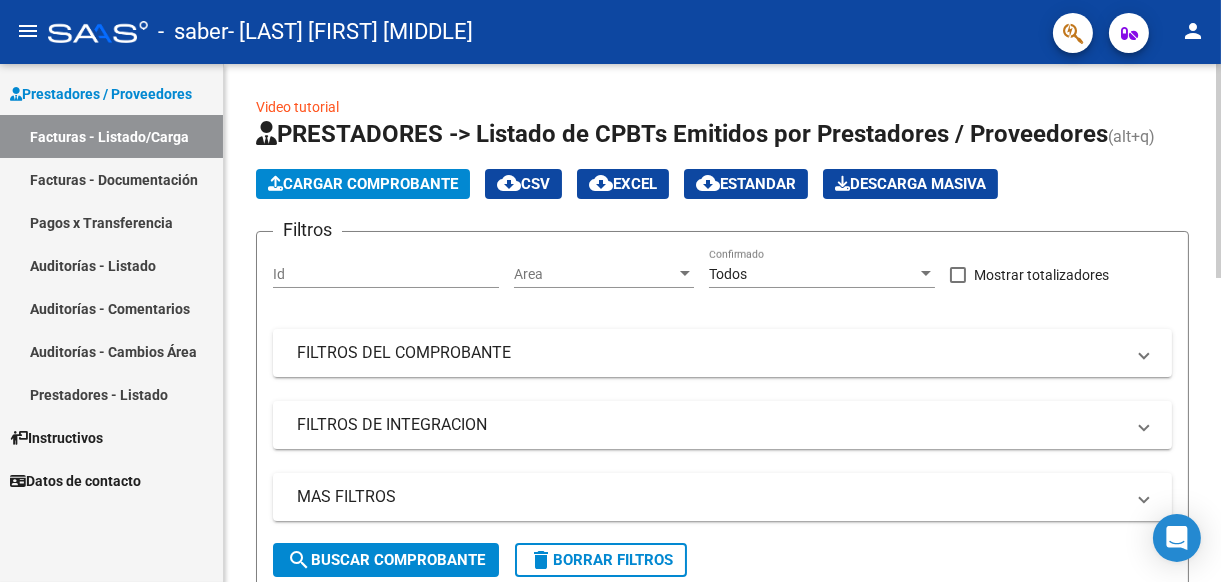 click on "Cargar Comprobante" 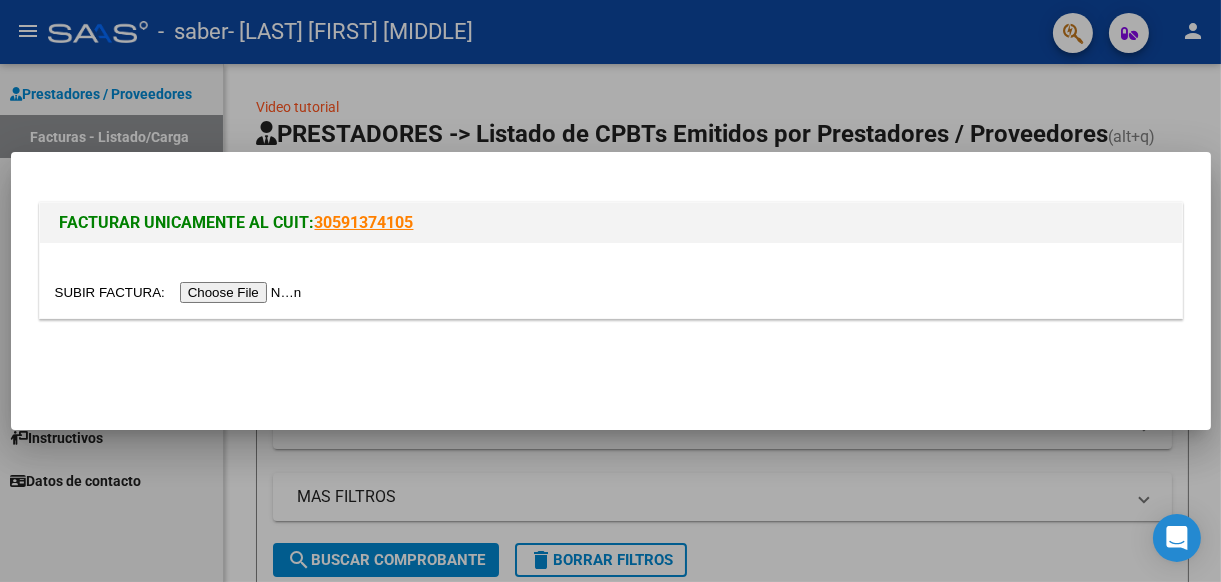click at bounding box center [181, 292] 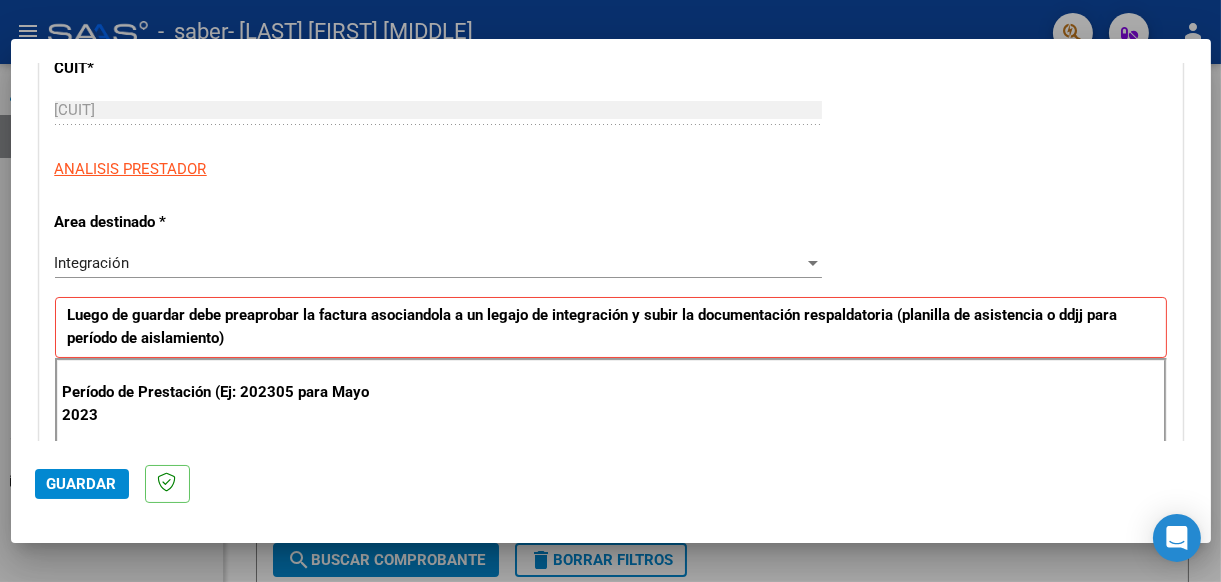 scroll, scrollTop: 400, scrollLeft: 0, axis: vertical 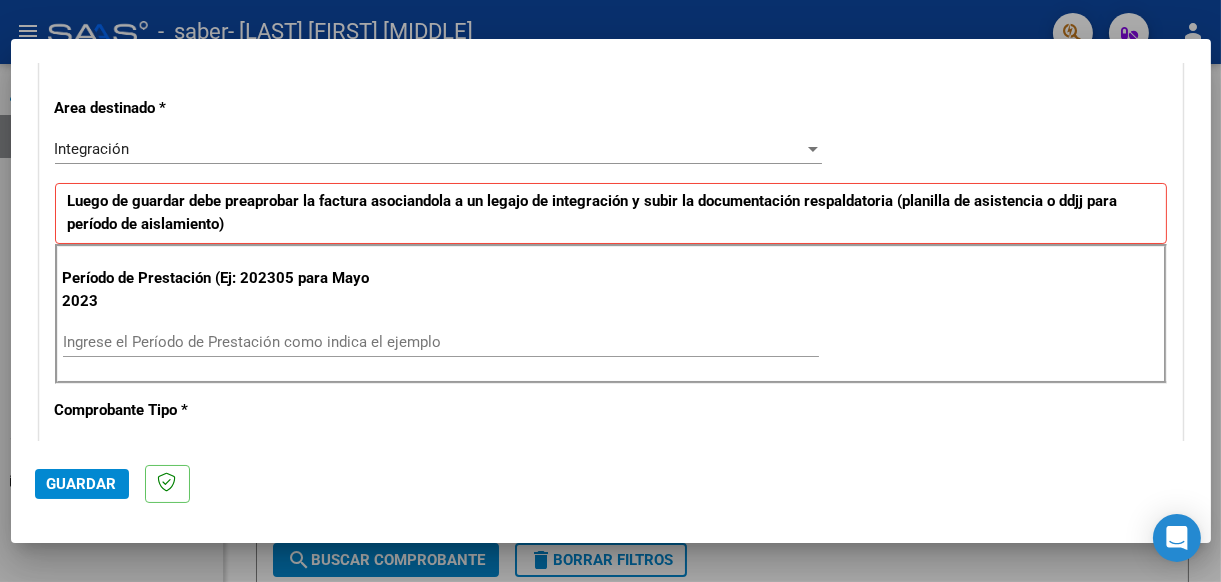 click on "Ingrese el Período de Prestación como indica el ejemplo" at bounding box center (441, 342) 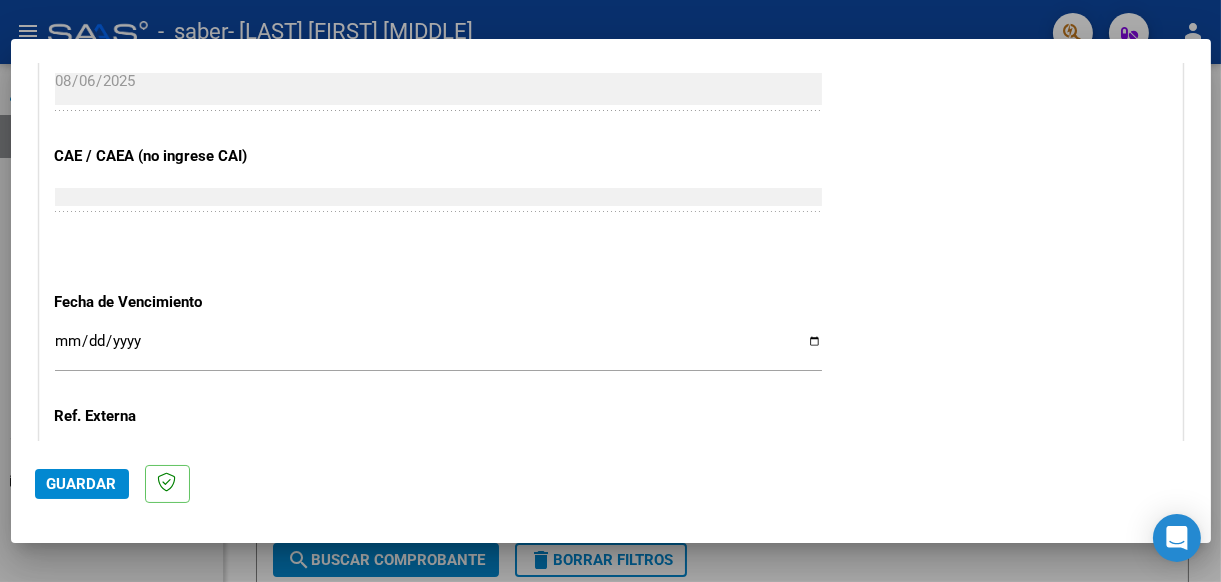 scroll, scrollTop: 1200, scrollLeft: 0, axis: vertical 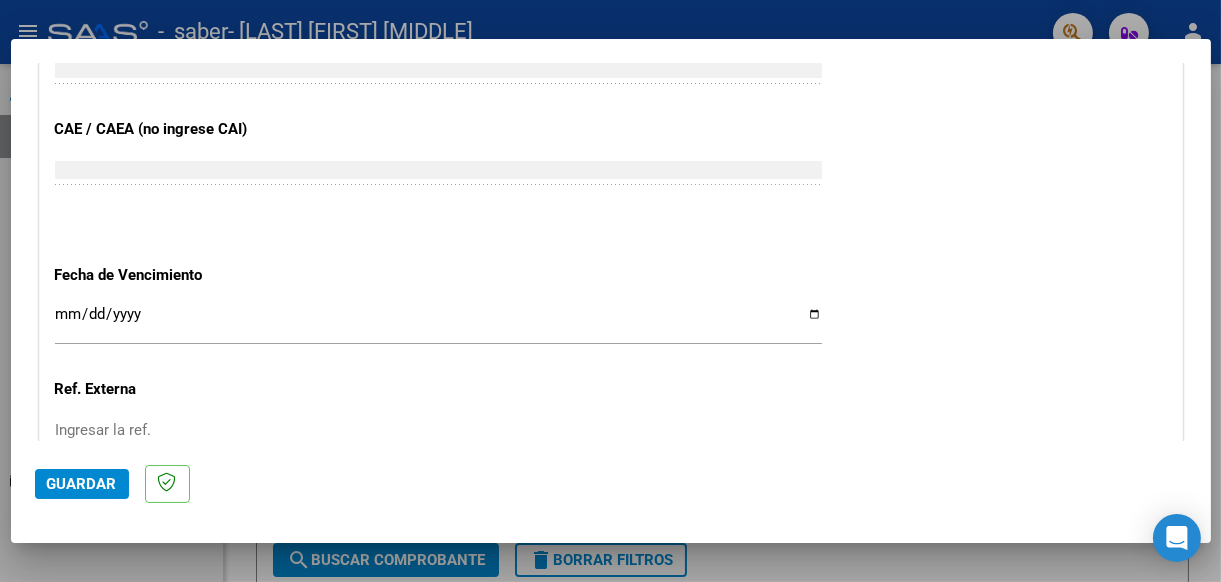 type on "202507" 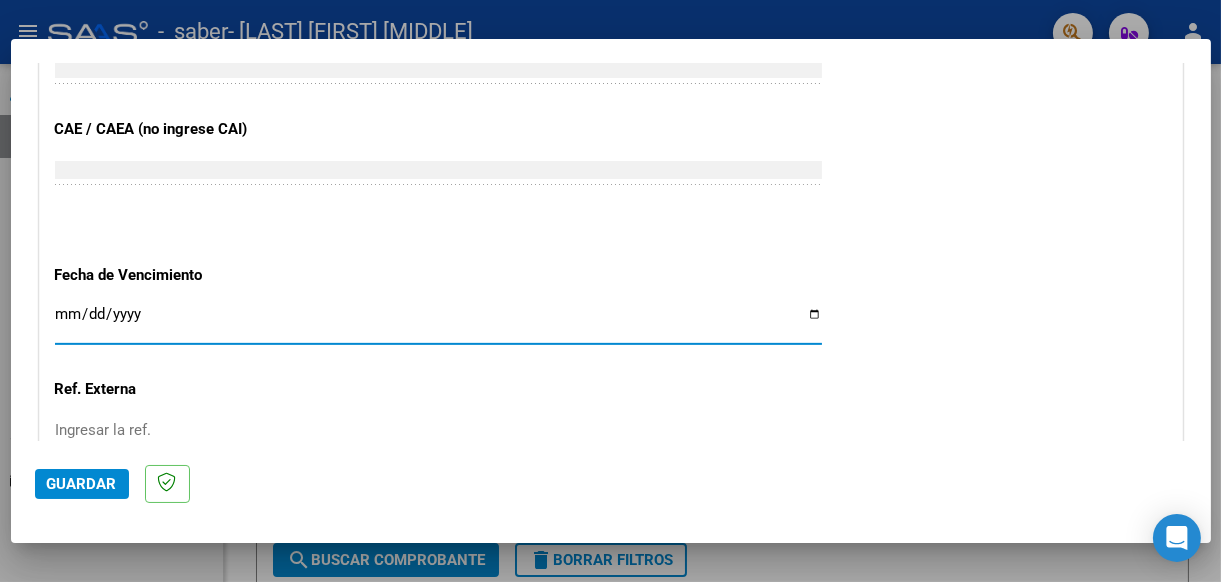 click on "Ingresar la fecha" at bounding box center (438, 322) 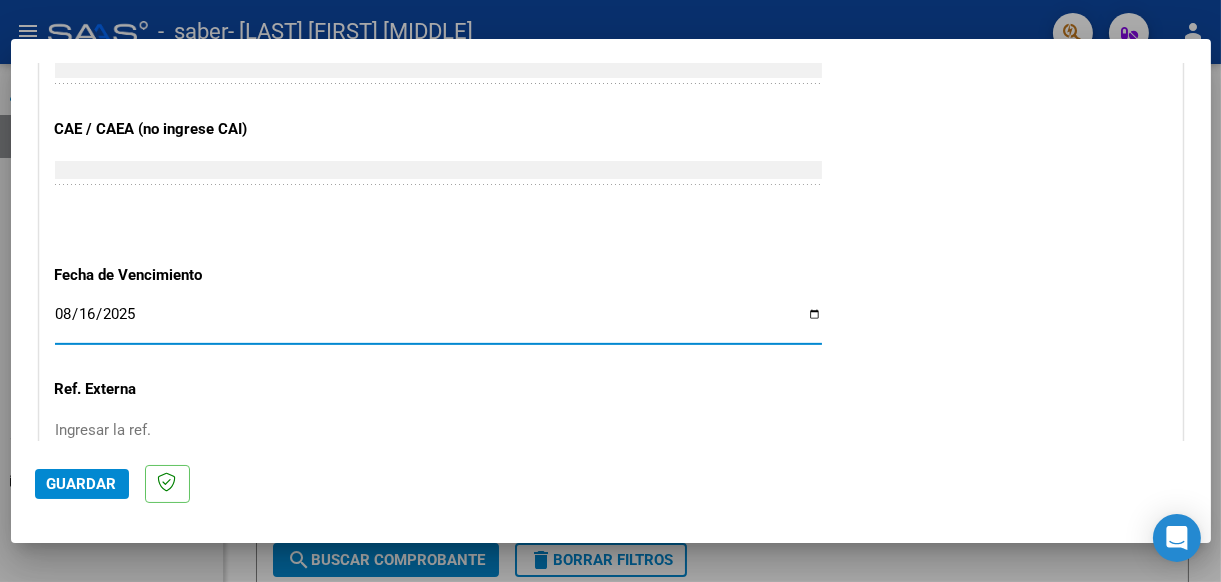 type on "2025-08-16" 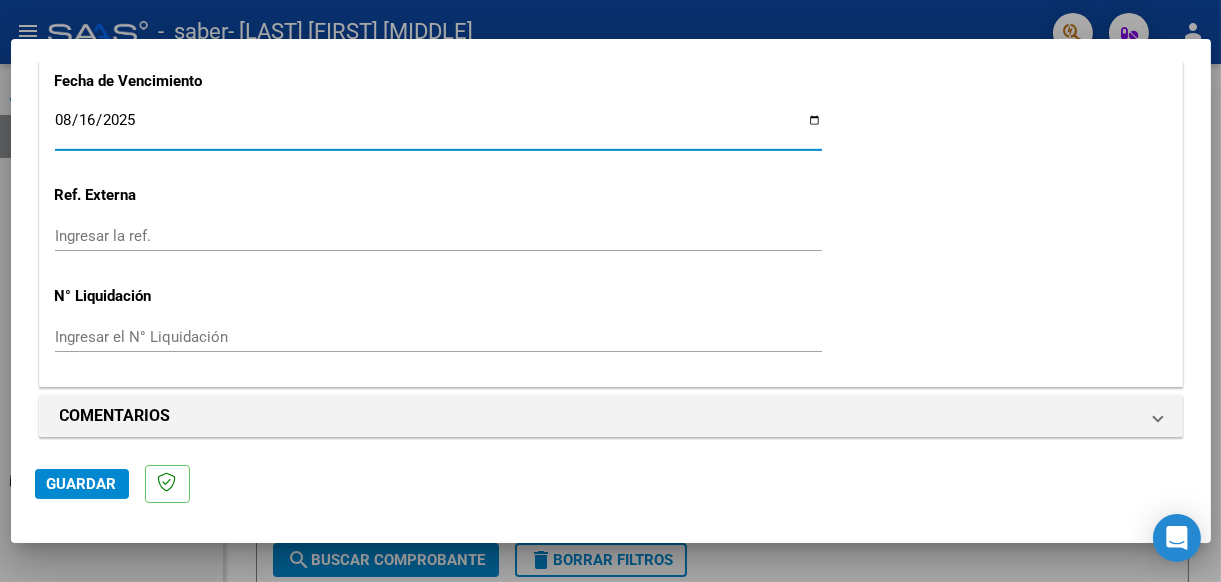 scroll, scrollTop: 1398, scrollLeft: 0, axis: vertical 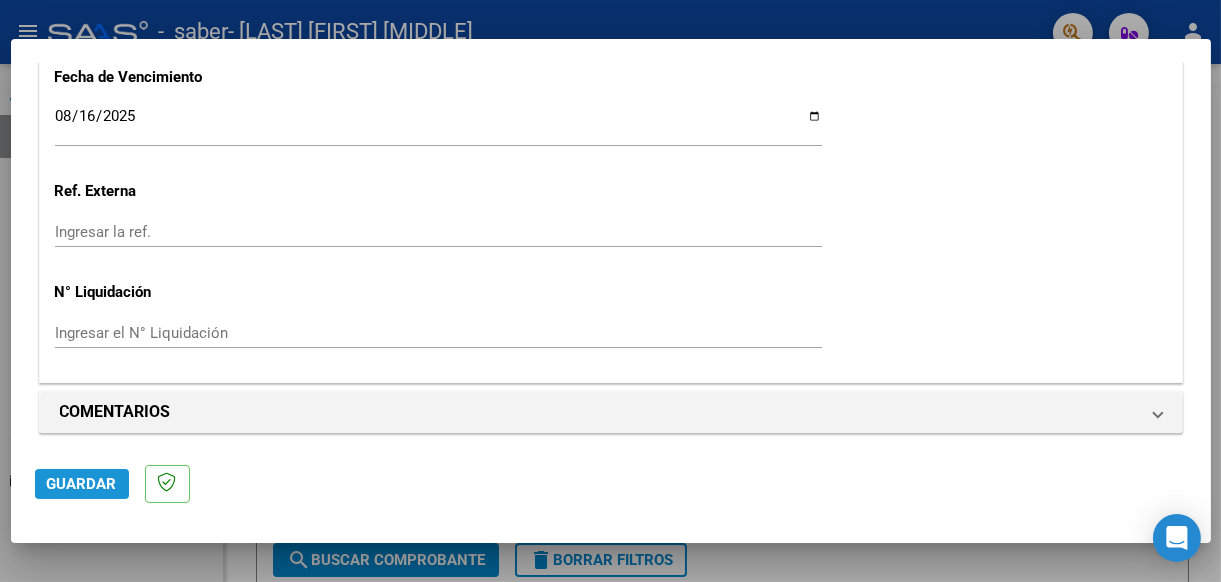 click on "Guardar" 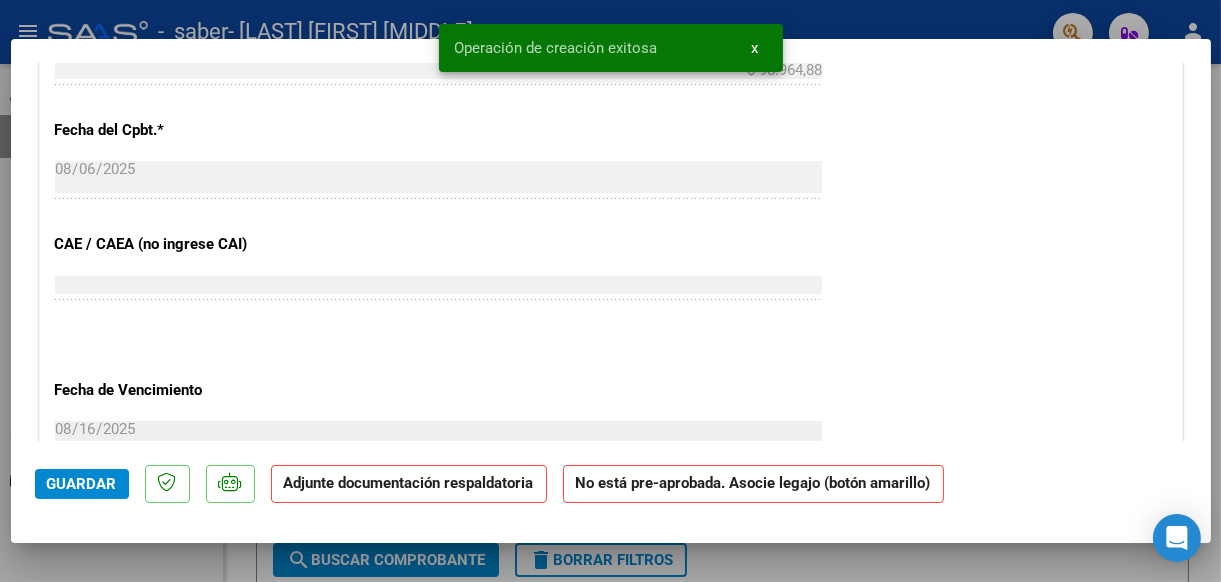 scroll, scrollTop: 1600, scrollLeft: 0, axis: vertical 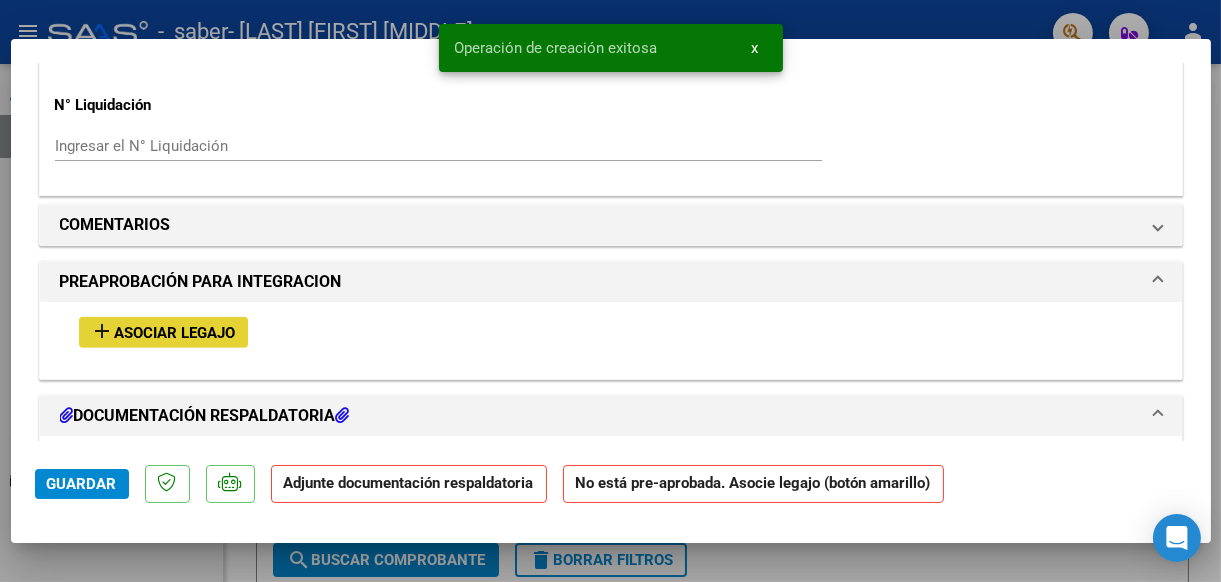 click on "Asociar Legajo" at bounding box center [175, 333] 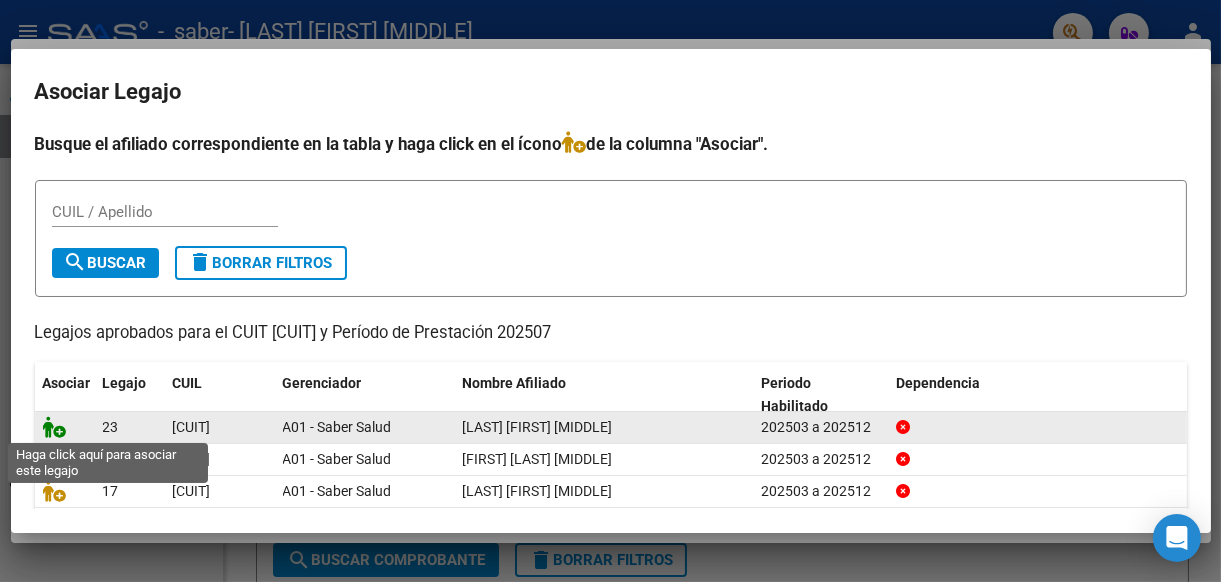 click 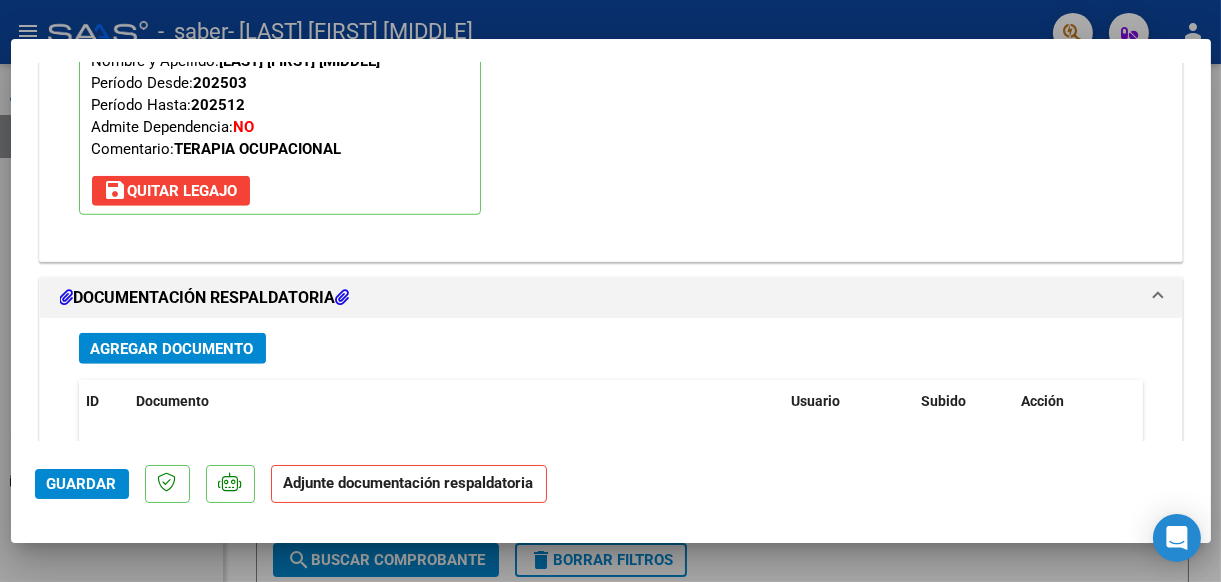 scroll, scrollTop: 2052, scrollLeft: 0, axis: vertical 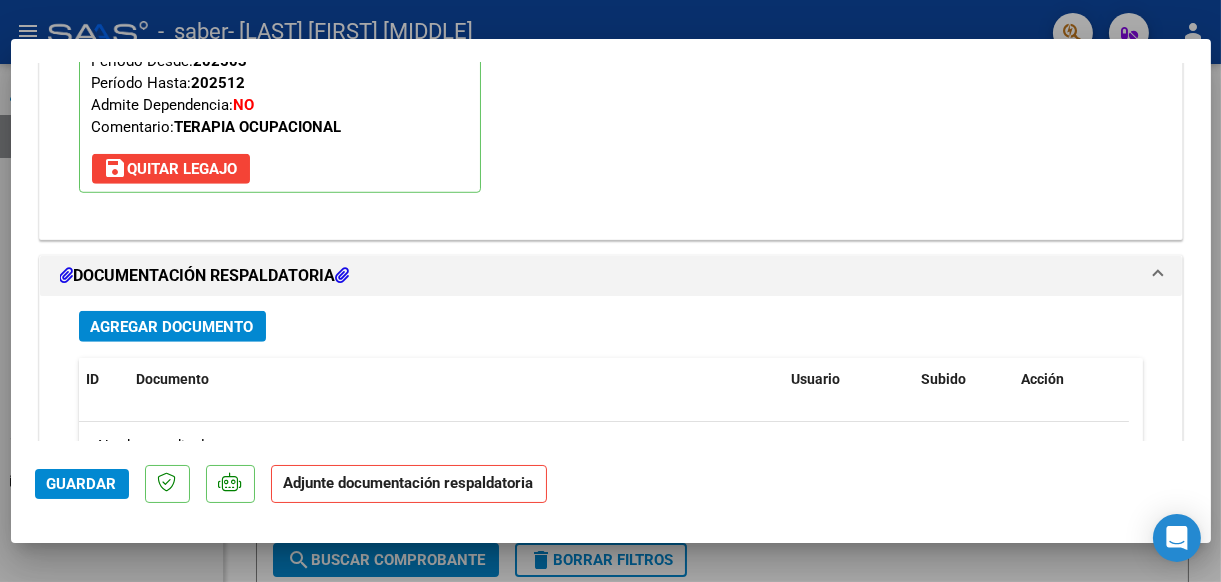 click on "save  Quitar Legajo" at bounding box center [171, 169] 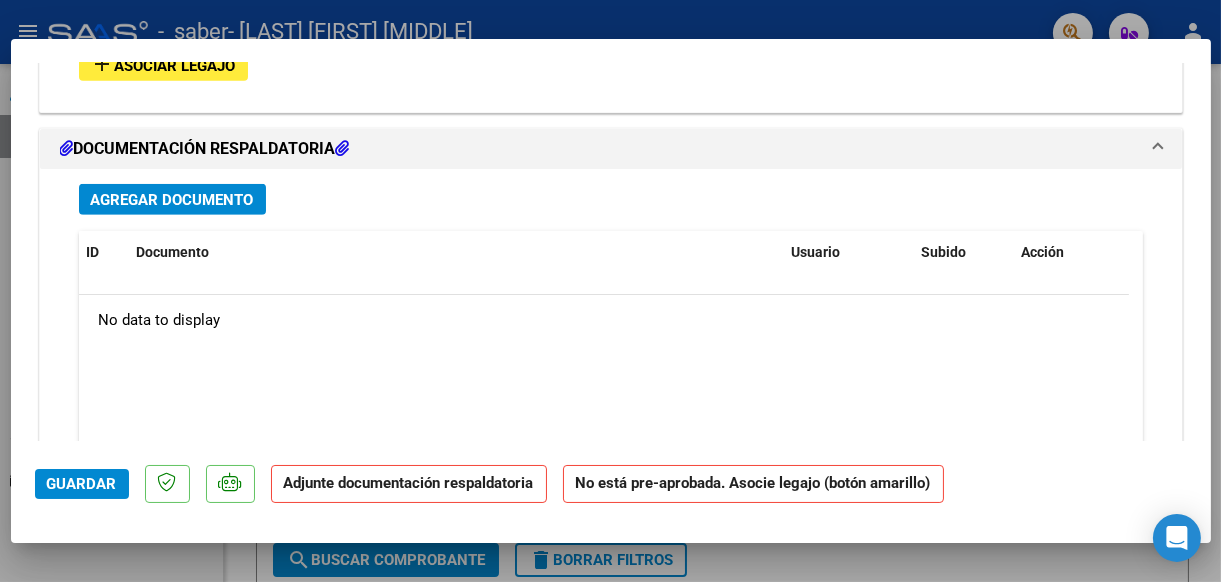 scroll, scrollTop: 1712, scrollLeft: 0, axis: vertical 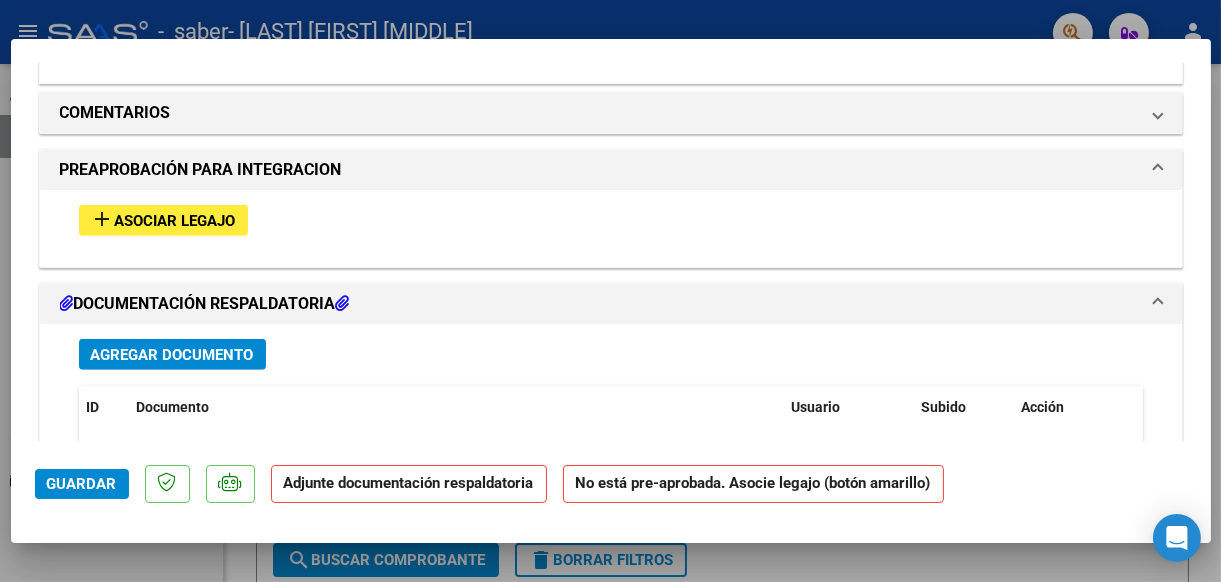 click on "Asociar Legajo" at bounding box center (175, 221) 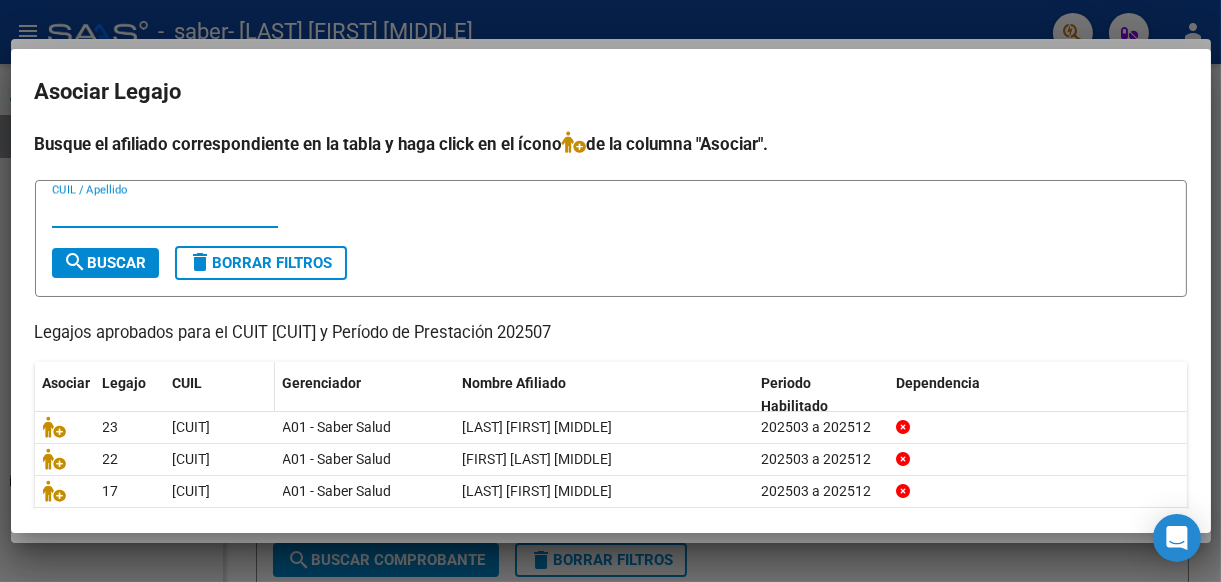 scroll, scrollTop: 69, scrollLeft: 0, axis: vertical 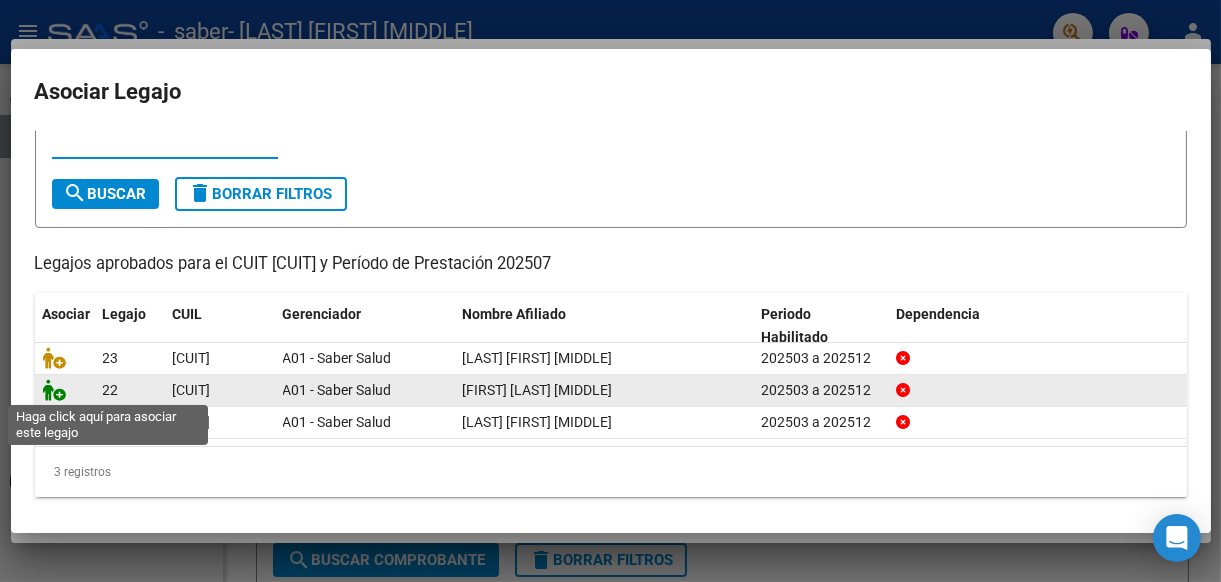 click 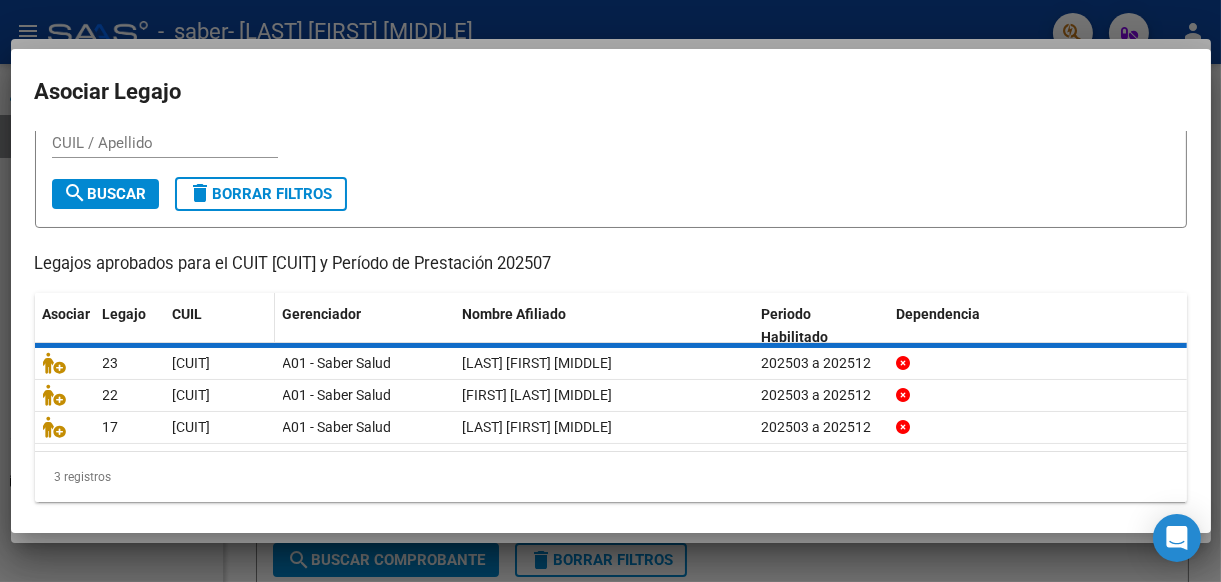 scroll, scrollTop: 1765, scrollLeft: 0, axis: vertical 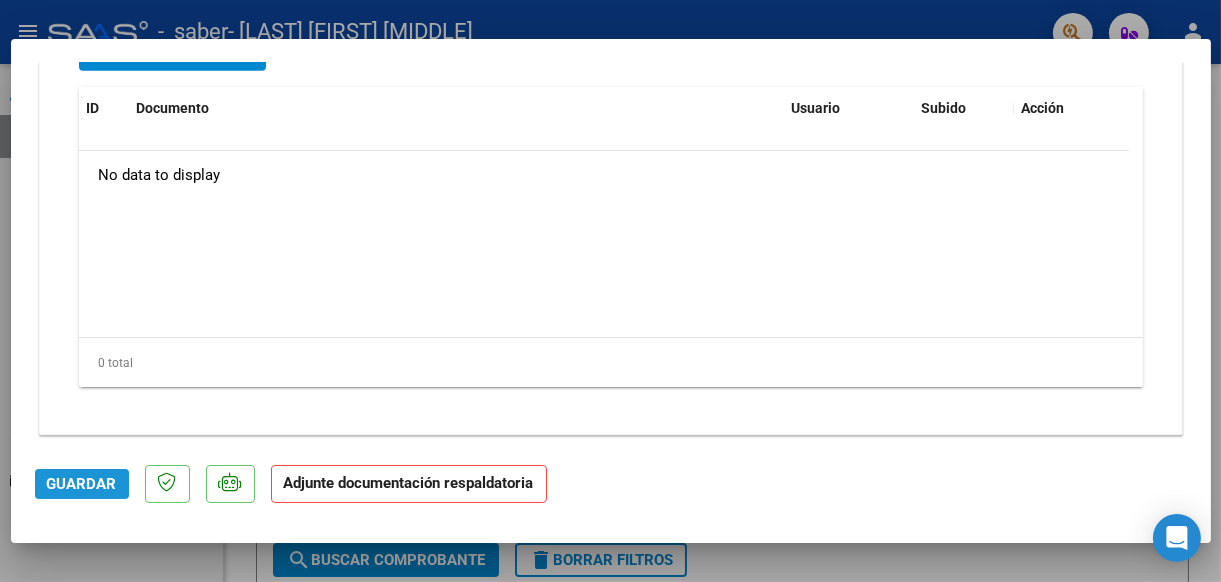 click on "Guardar" 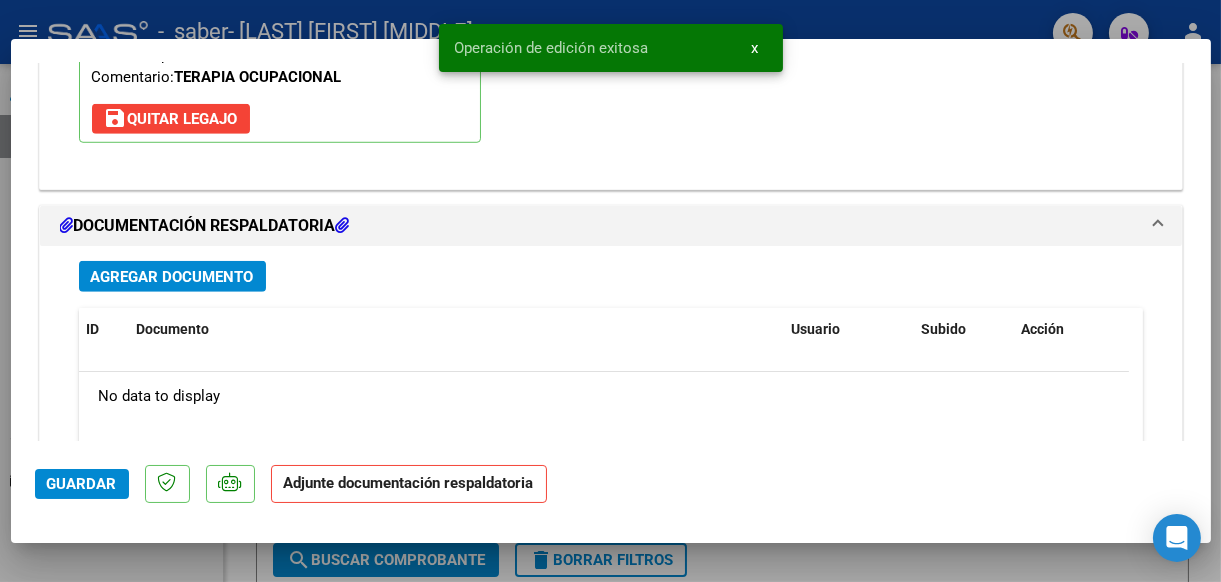 scroll, scrollTop: 2323, scrollLeft: 0, axis: vertical 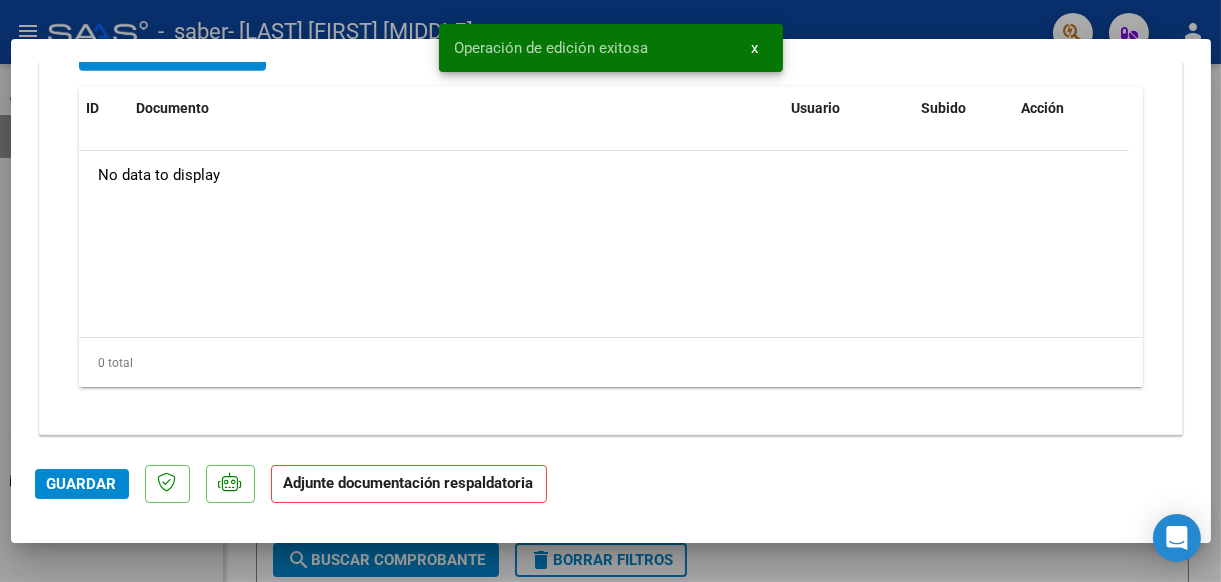 click on "Adjunte documentación respaldatoria" 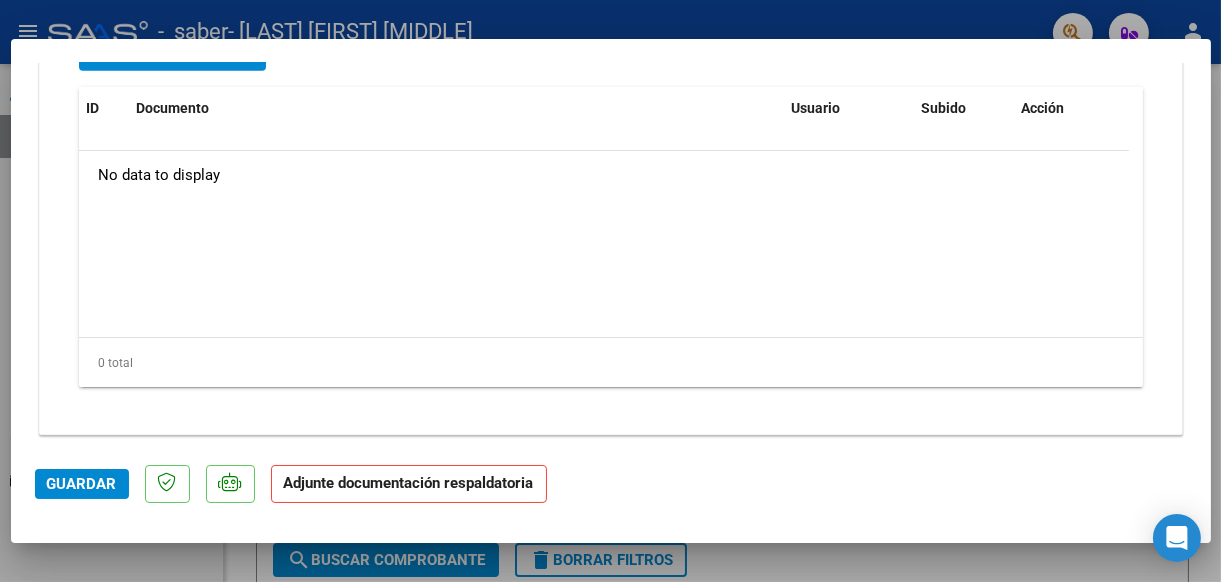 click on "Guardar" 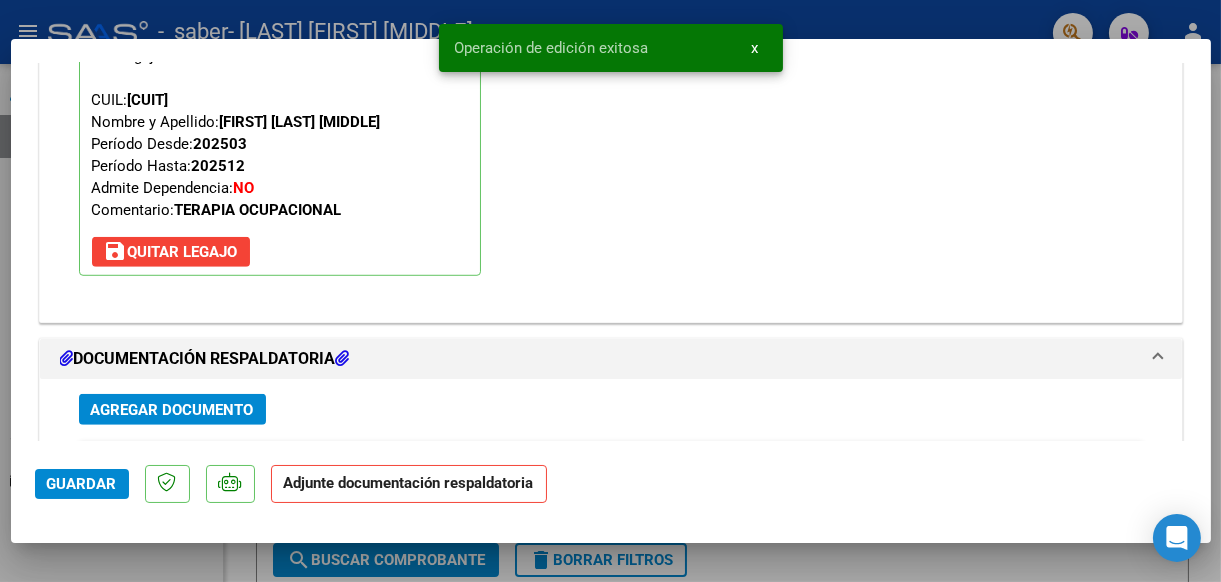 scroll, scrollTop: 2200, scrollLeft: 0, axis: vertical 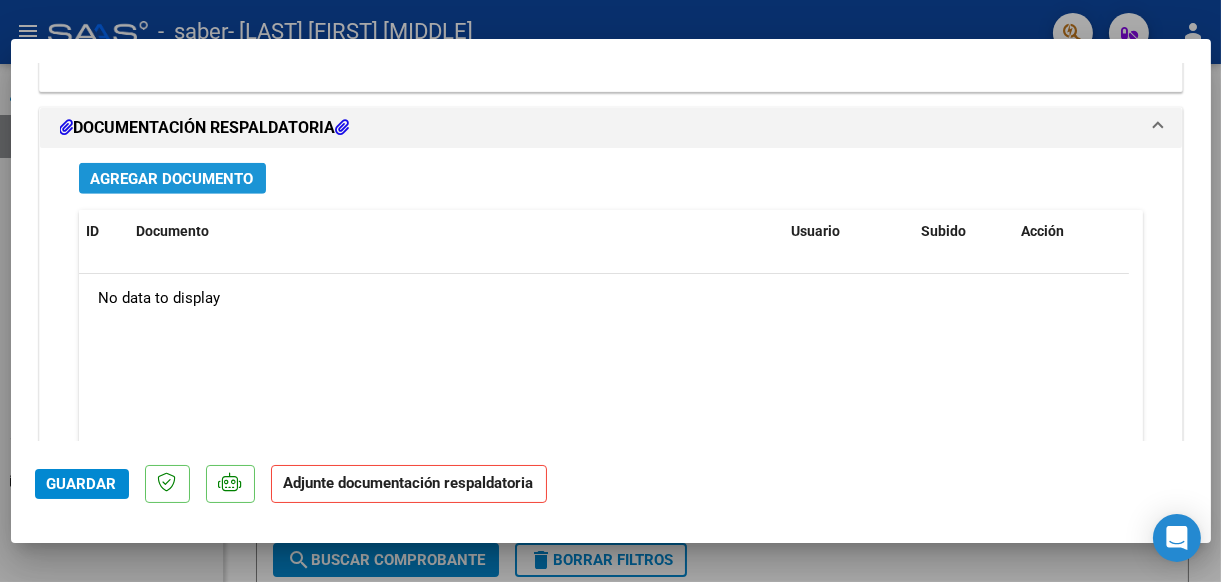 click on "Agregar Documento" at bounding box center (172, 179) 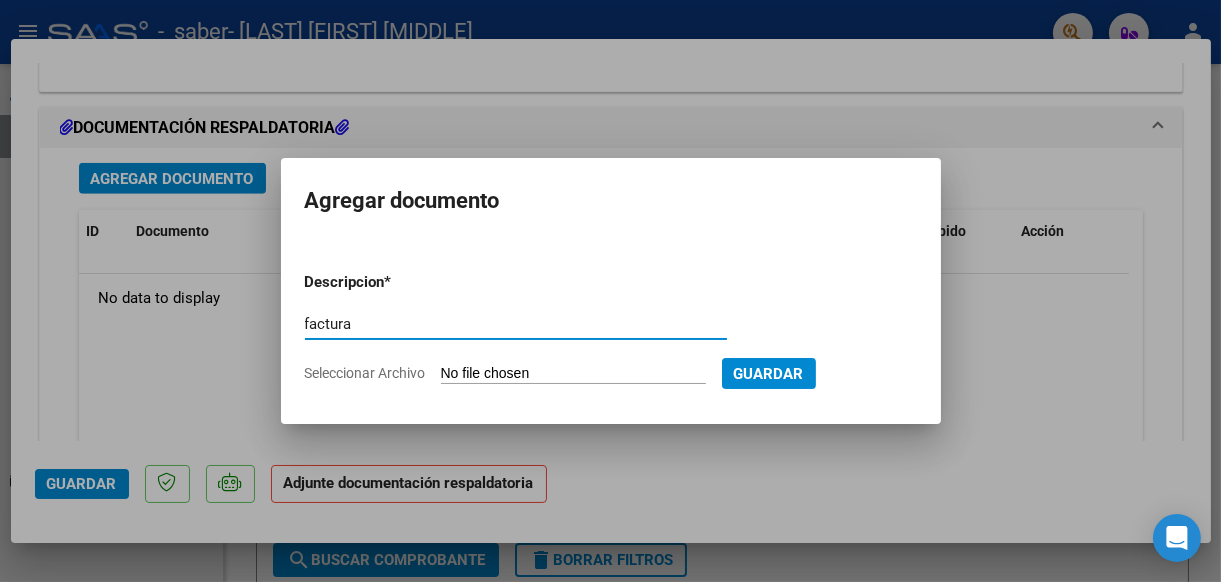 type on "factura" 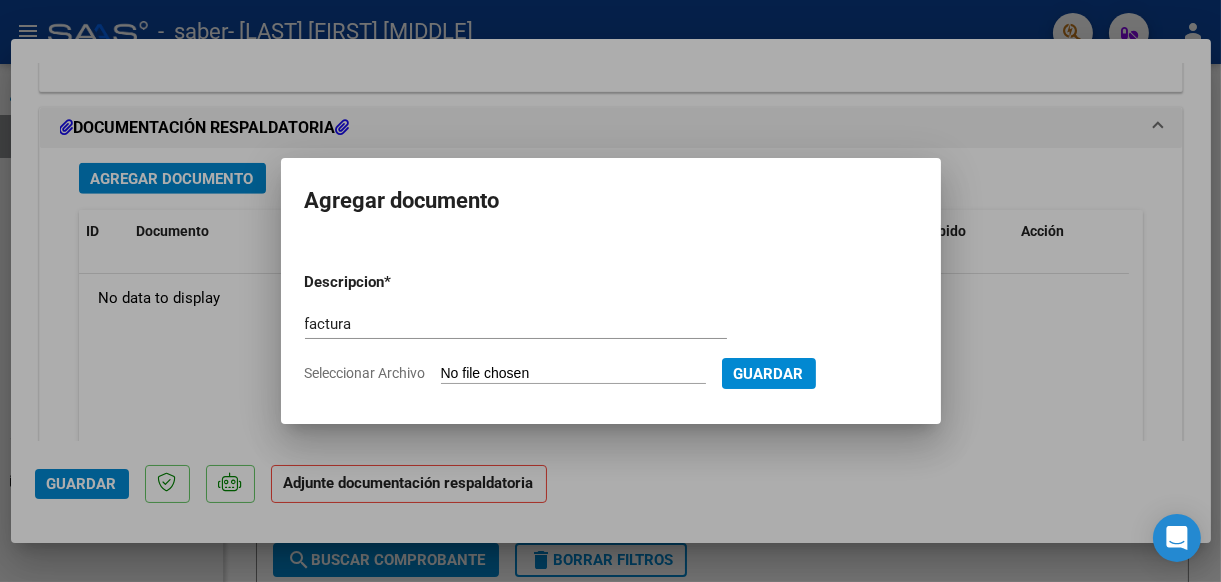 type on "C:\fakepath\[LAST] [FIRST].pdf" 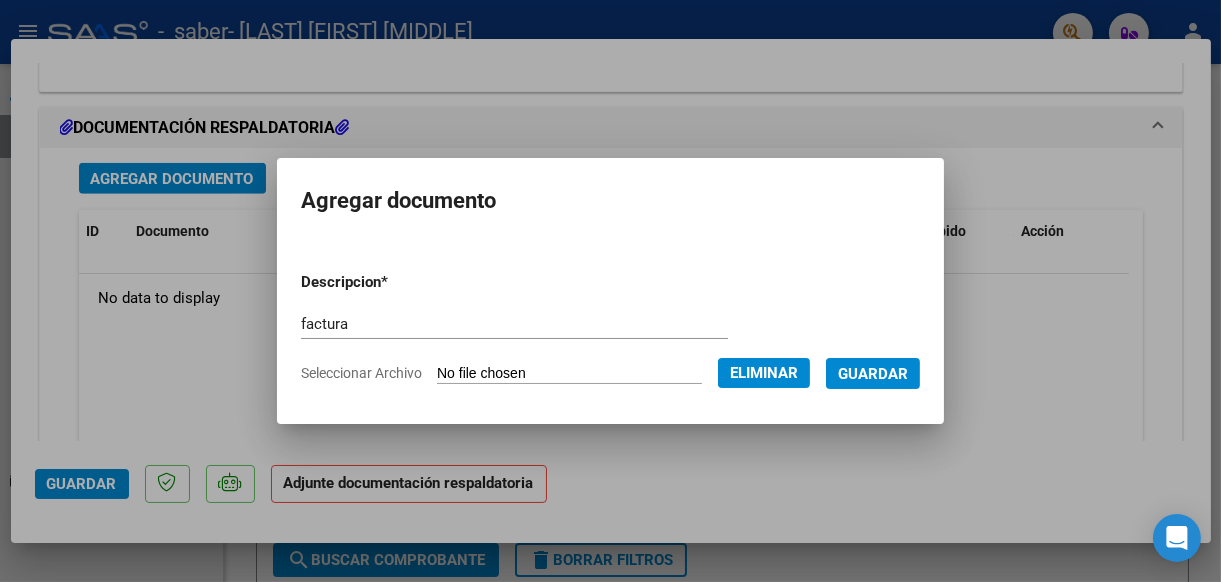 click on "Guardar" at bounding box center [873, 374] 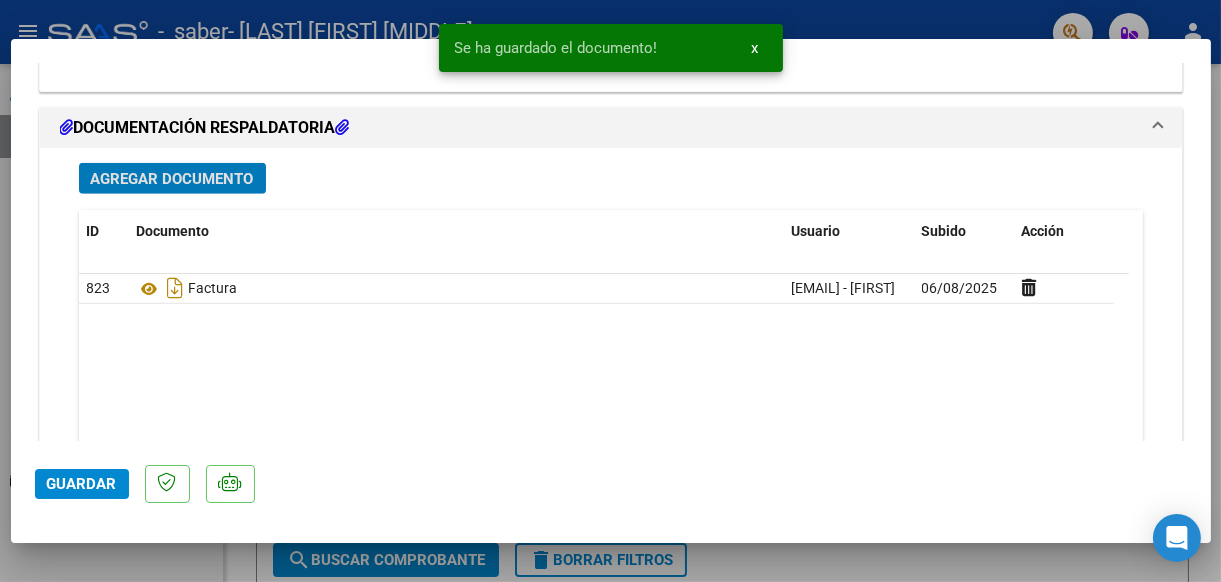 click on "Agregar Documento" at bounding box center (172, 179) 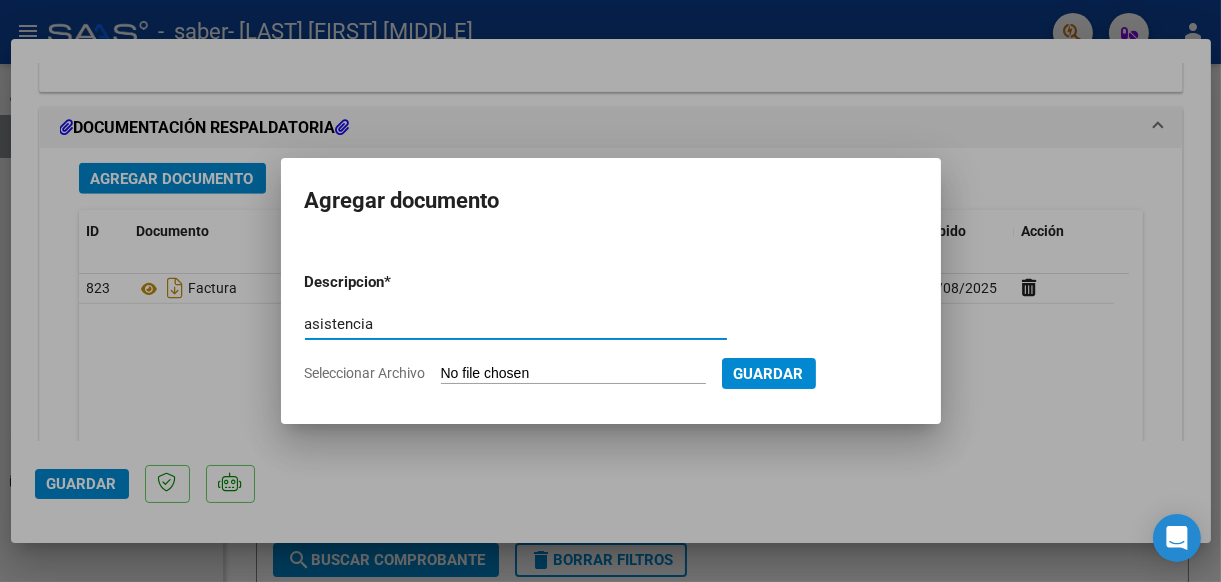type on "asistencia" 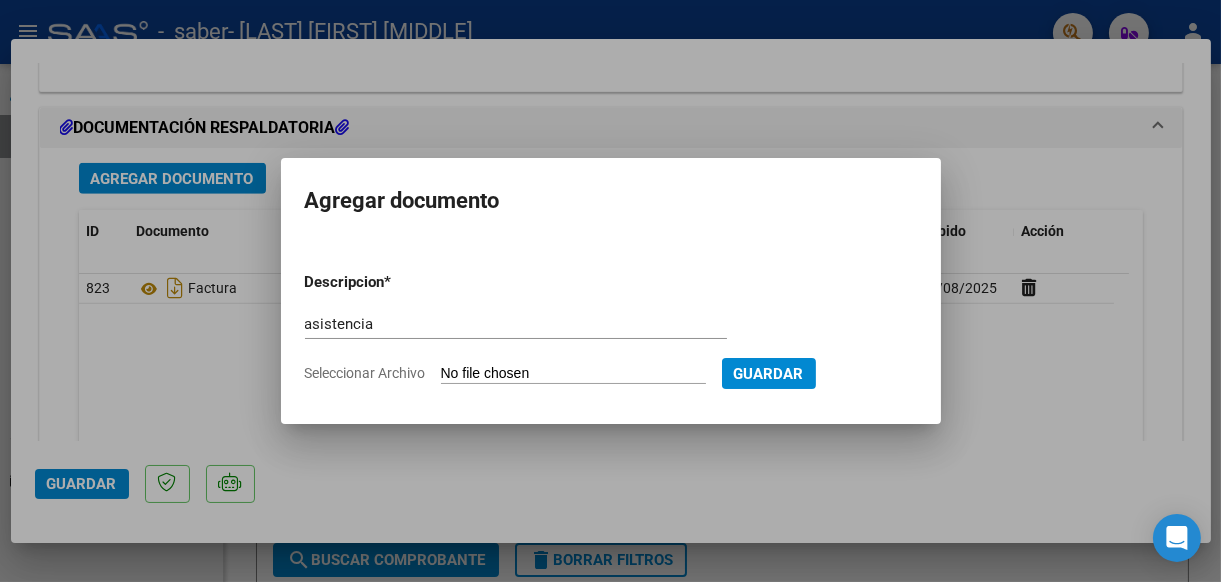 click on "Seleccionar Archivo" at bounding box center (573, 374) 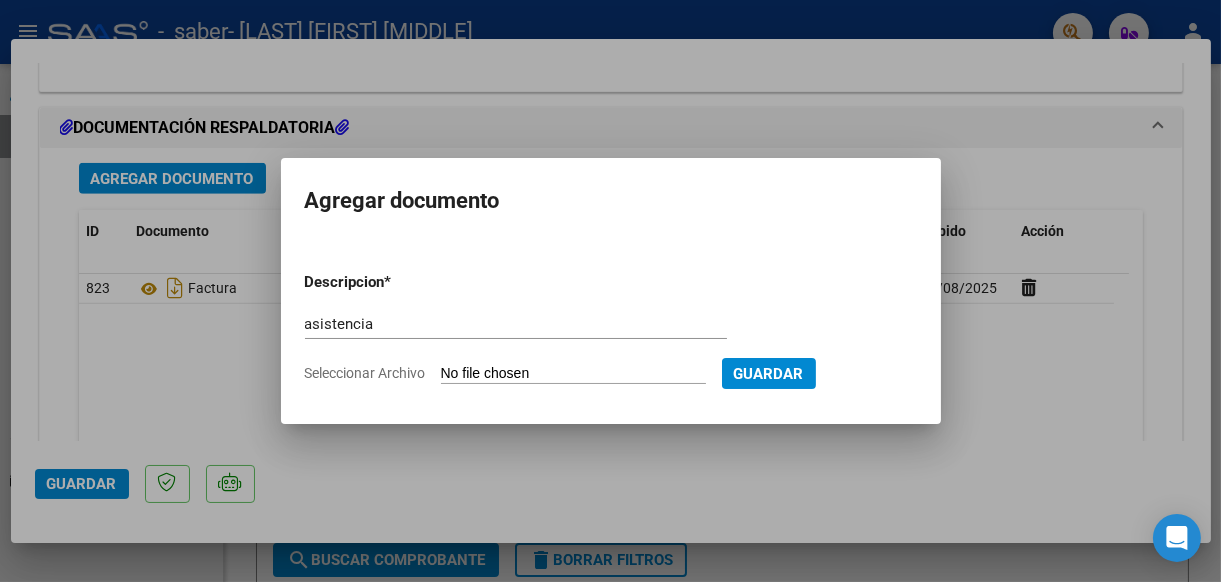 type on "C:\fakepath\[FIRST] [LAST].pdf" 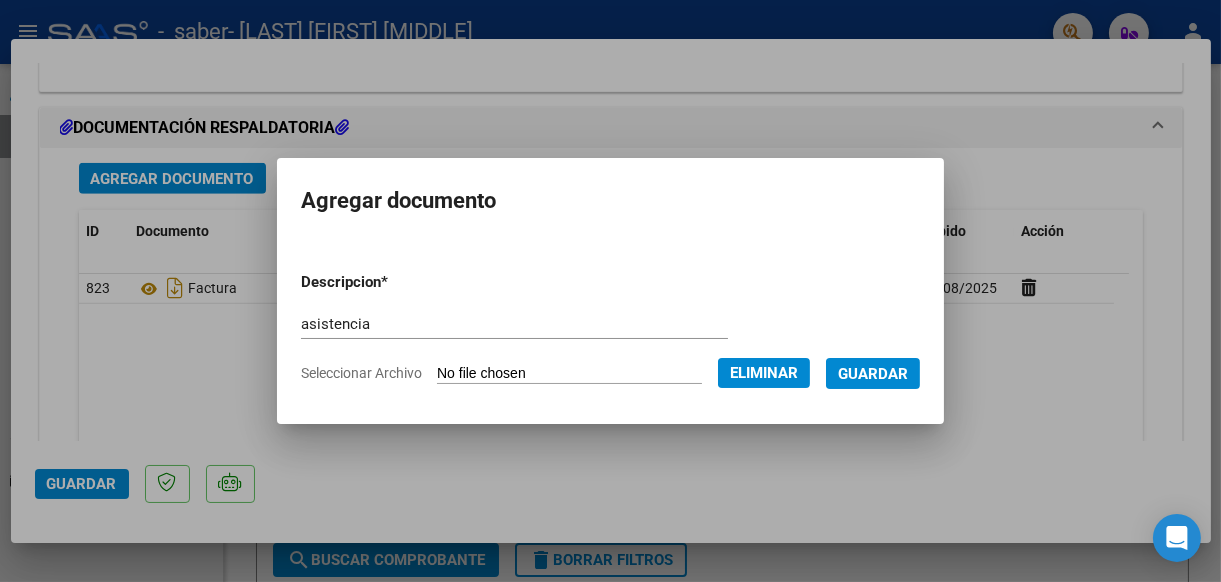 click on "Guardar" at bounding box center (873, 374) 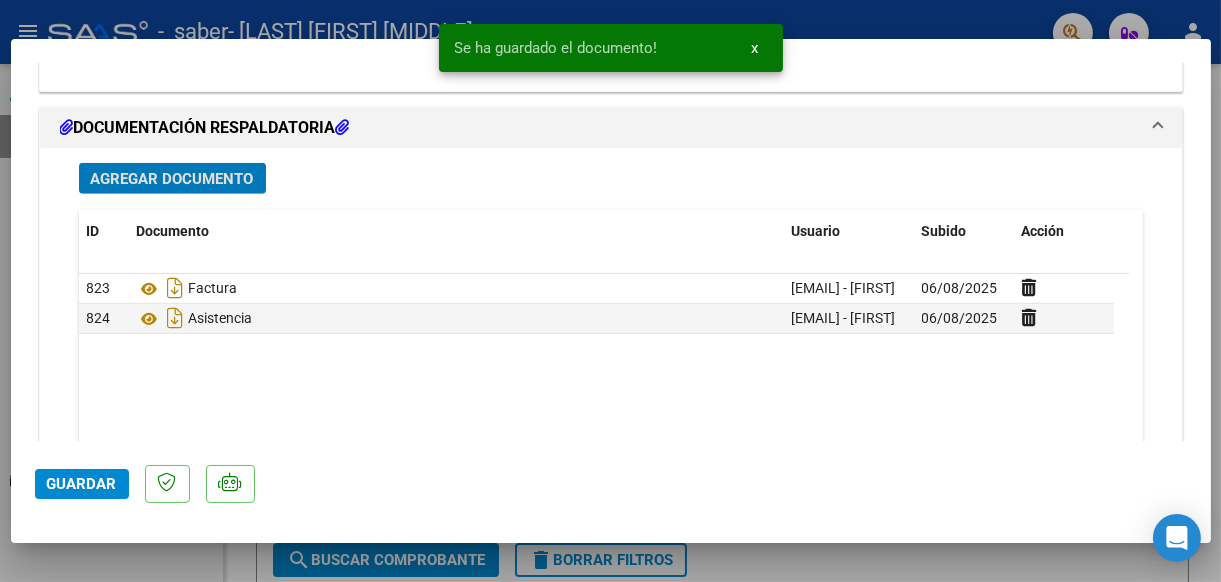 click on "Guardar" 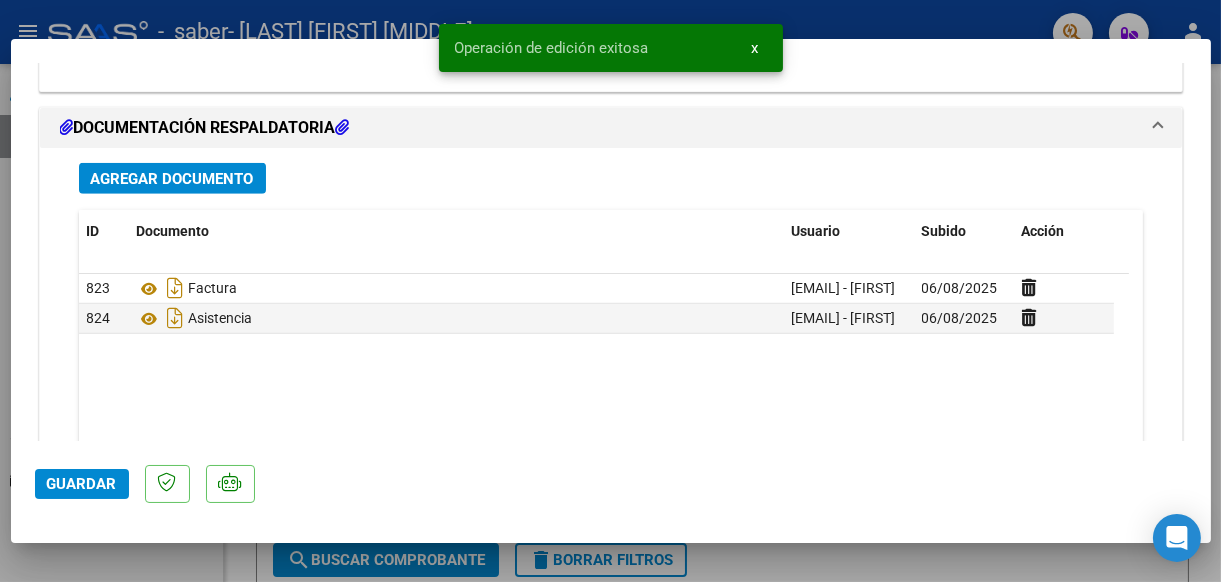 click on "Guardar" 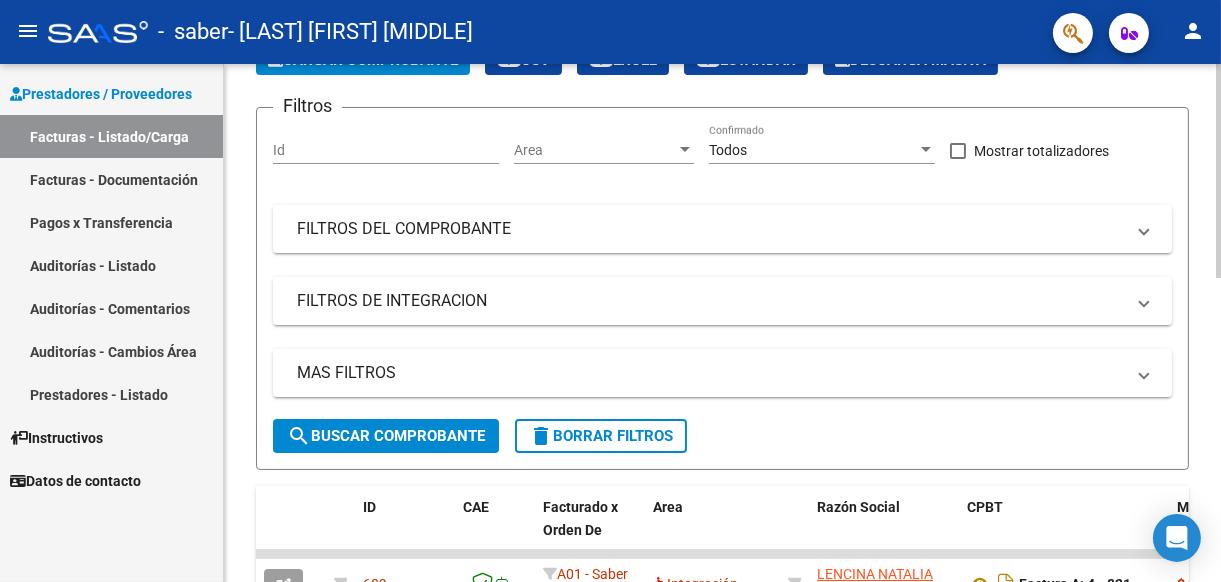 scroll, scrollTop: 0, scrollLeft: 0, axis: both 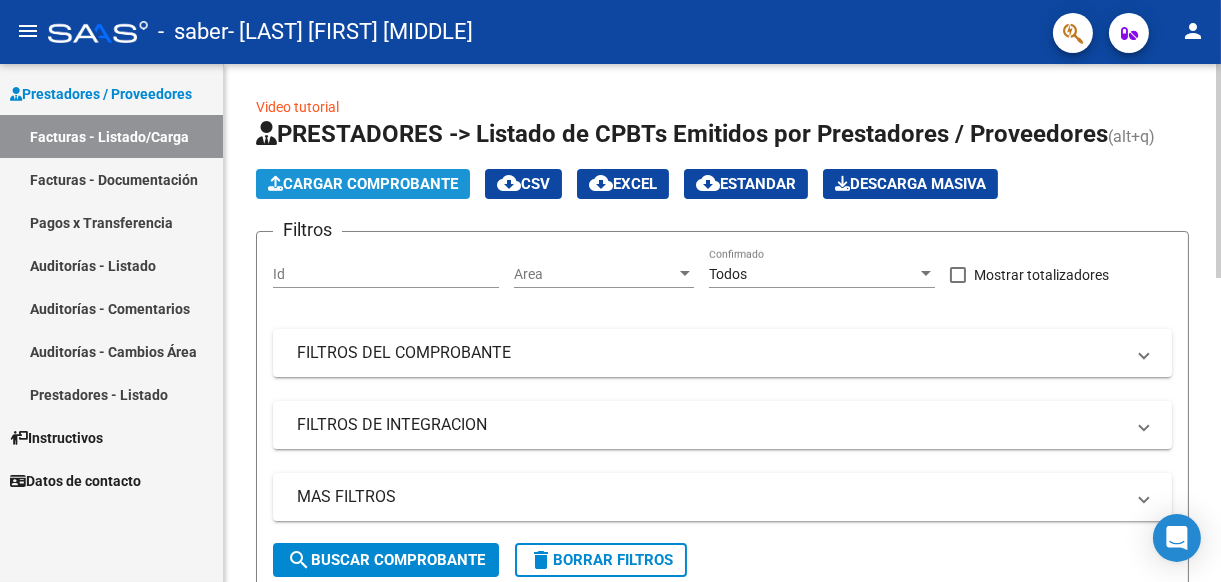 click on "Cargar Comprobante" 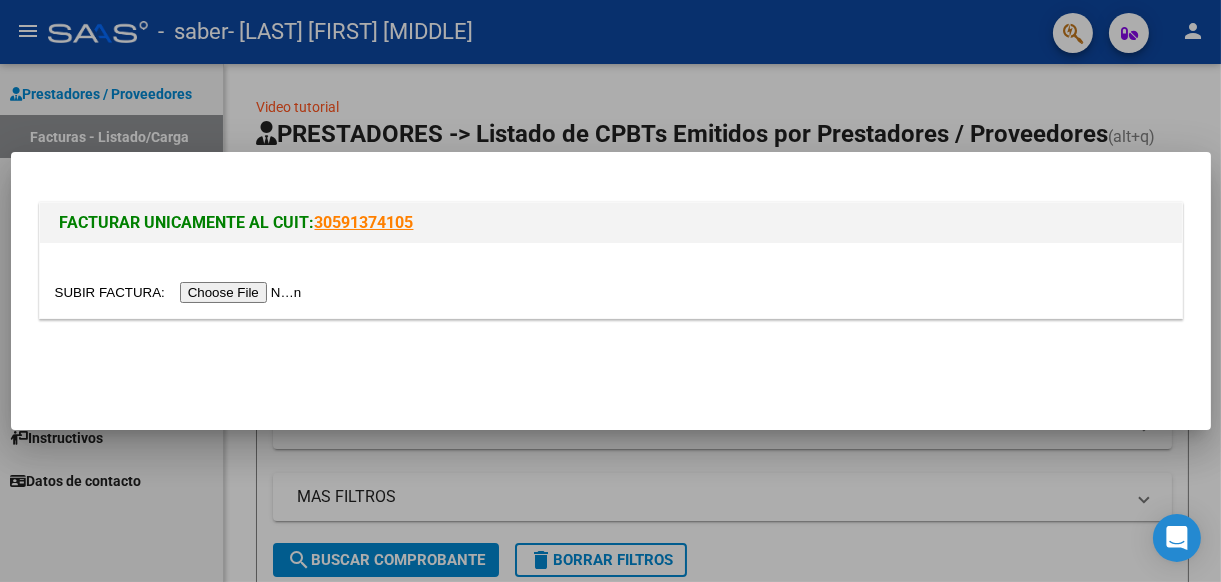 click at bounding box center (181, 292) 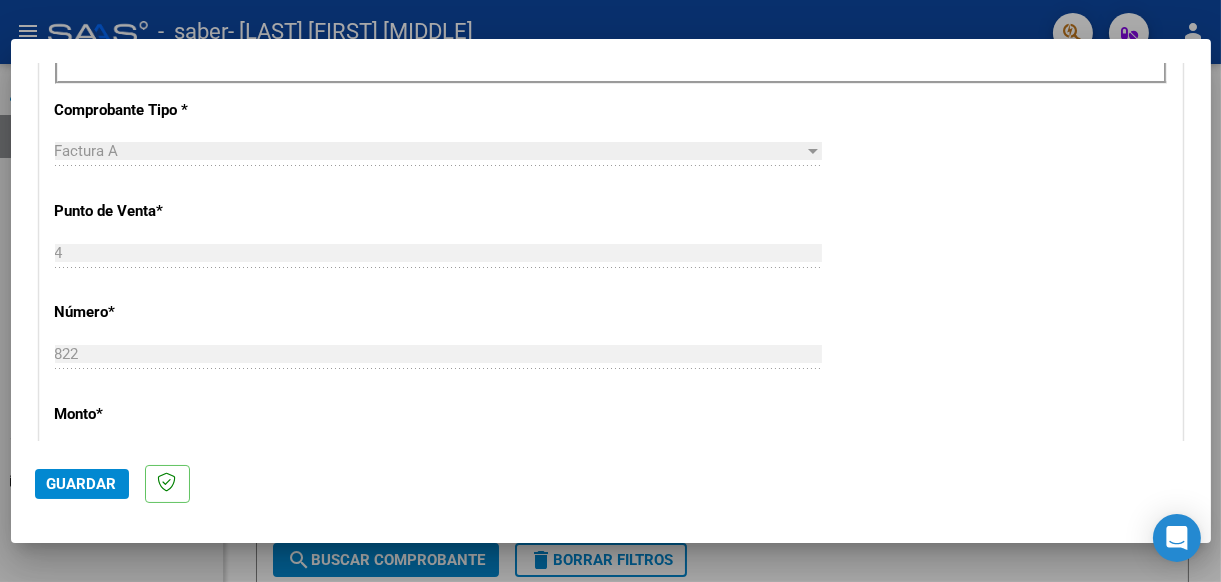 scroll, scrollTop: 400, scrollLeft: 0, axis: vertical 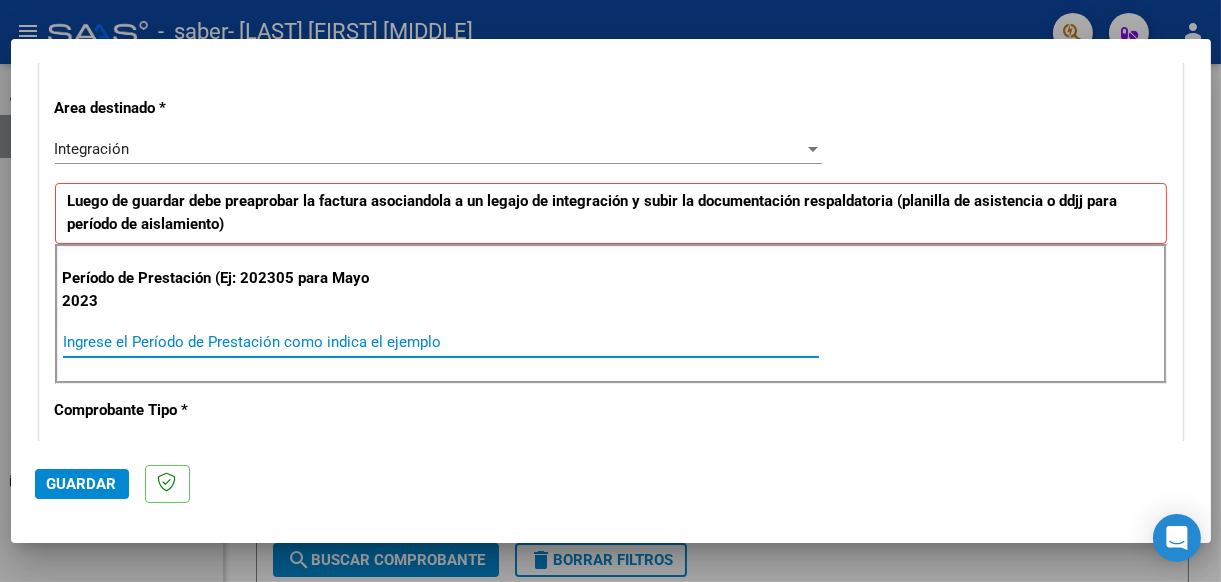 click on "Ingrese el Período de Prestación como indica el ejemplo" at bounding box center (441, 342) 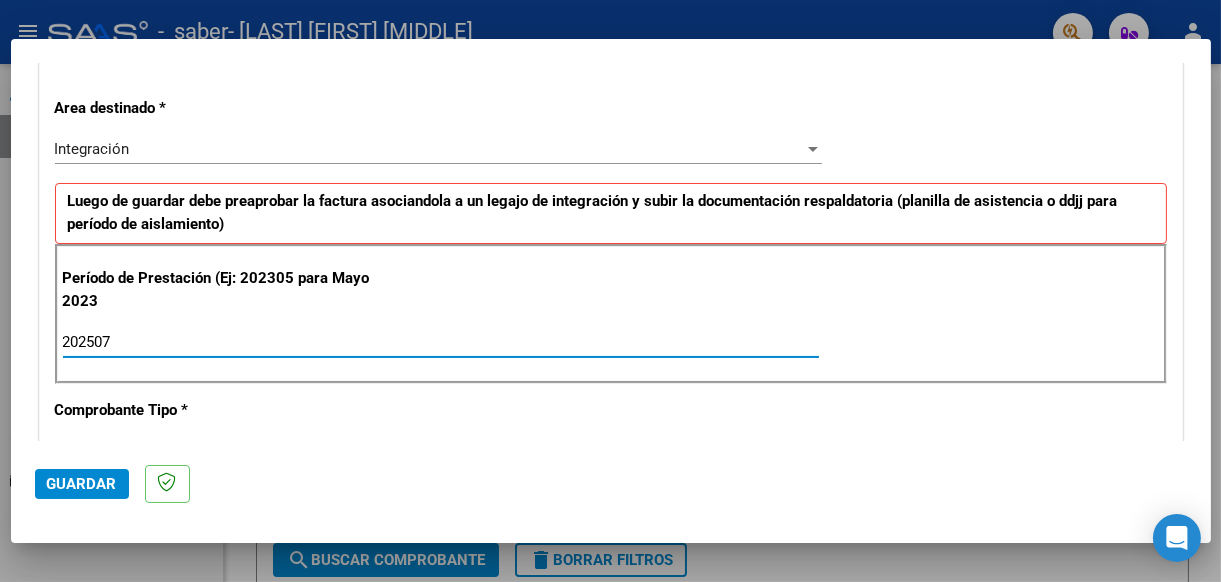 type on "202507" 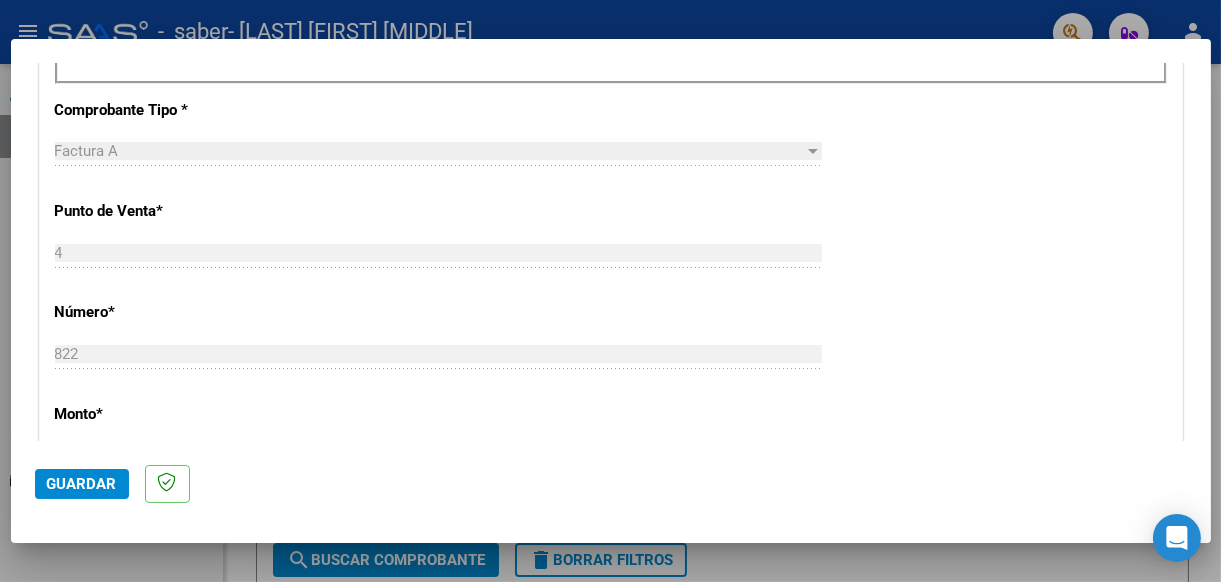 scroll, scrollTop: 1200, scrollLeft: 0, axis: vertical 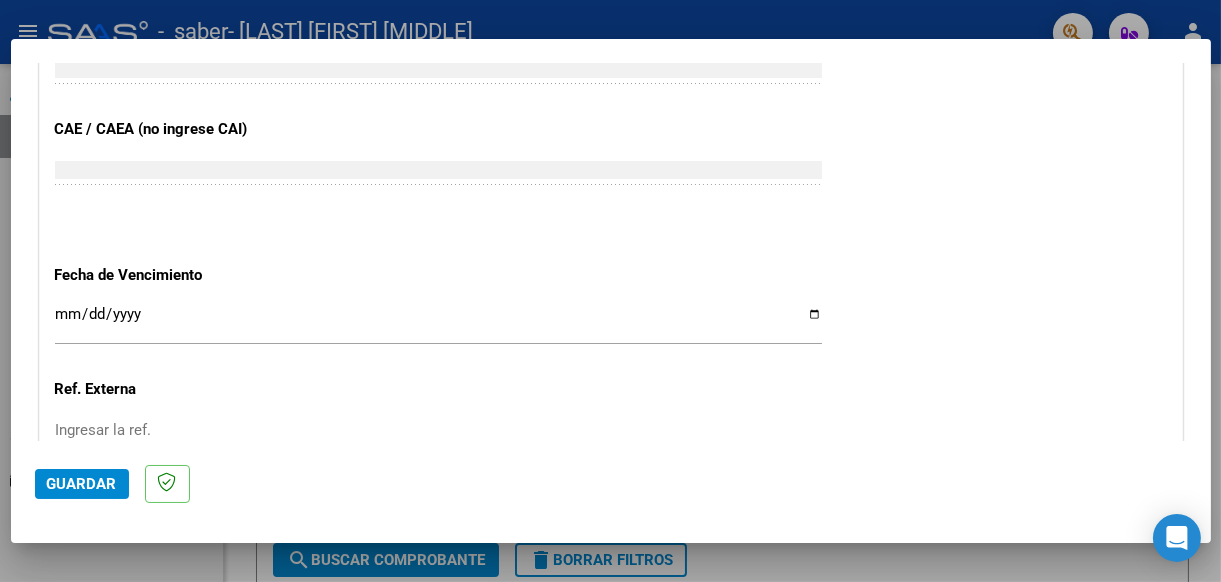 click on "Ingresar la fecha" at bounding box center (438, 322) 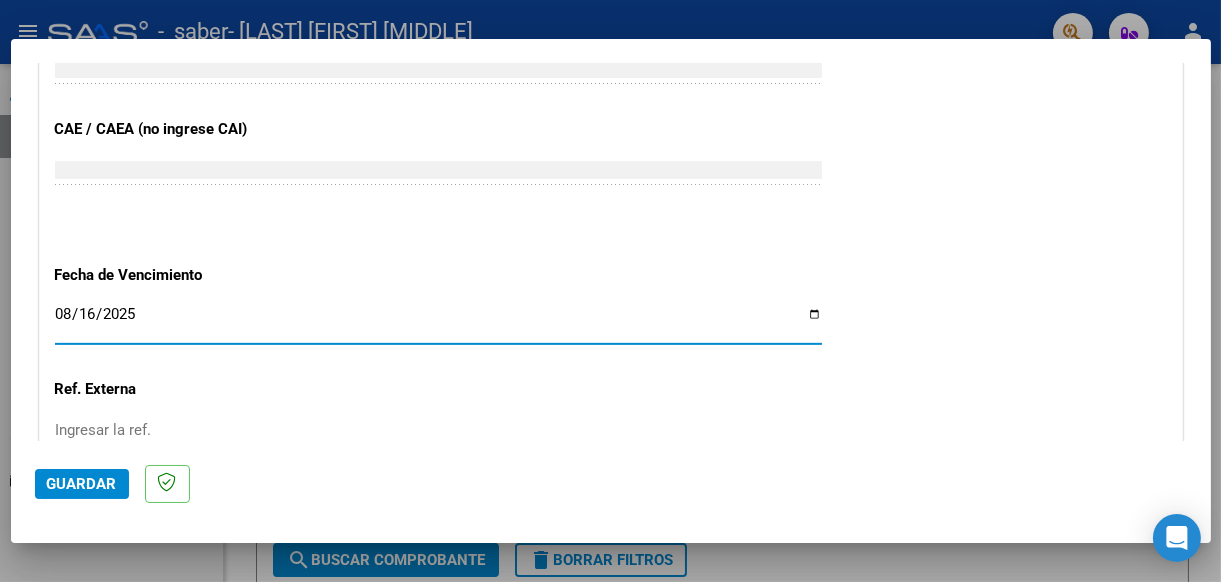 type on "2025-08-16" 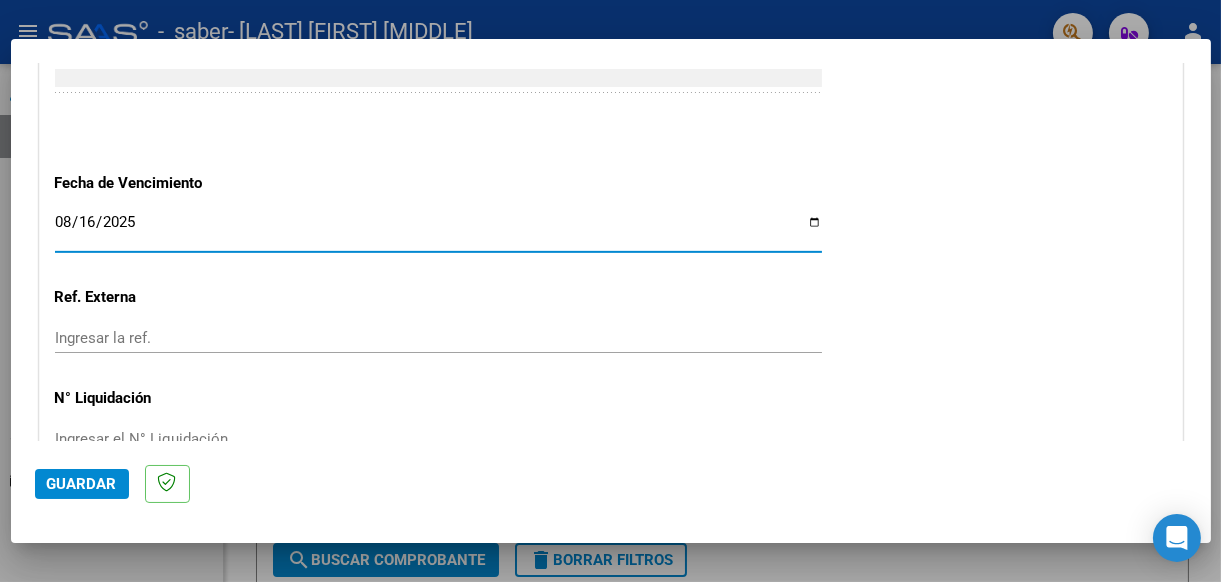 scroll, scrollTop: 1398, scrollLeft: 0, axis: vertical 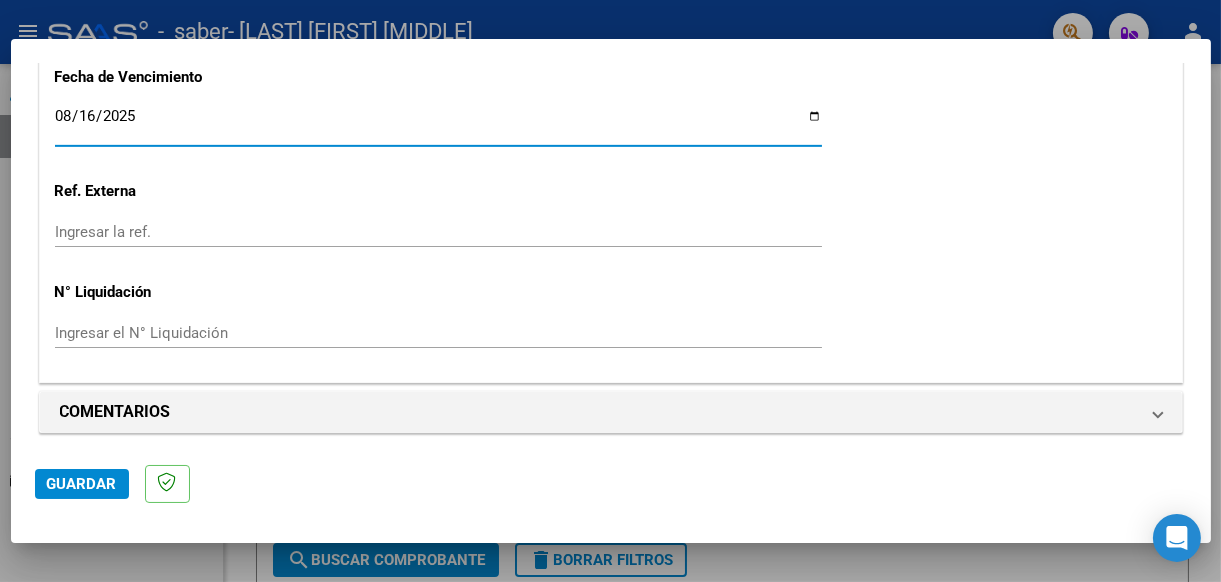 click on "Guardar" 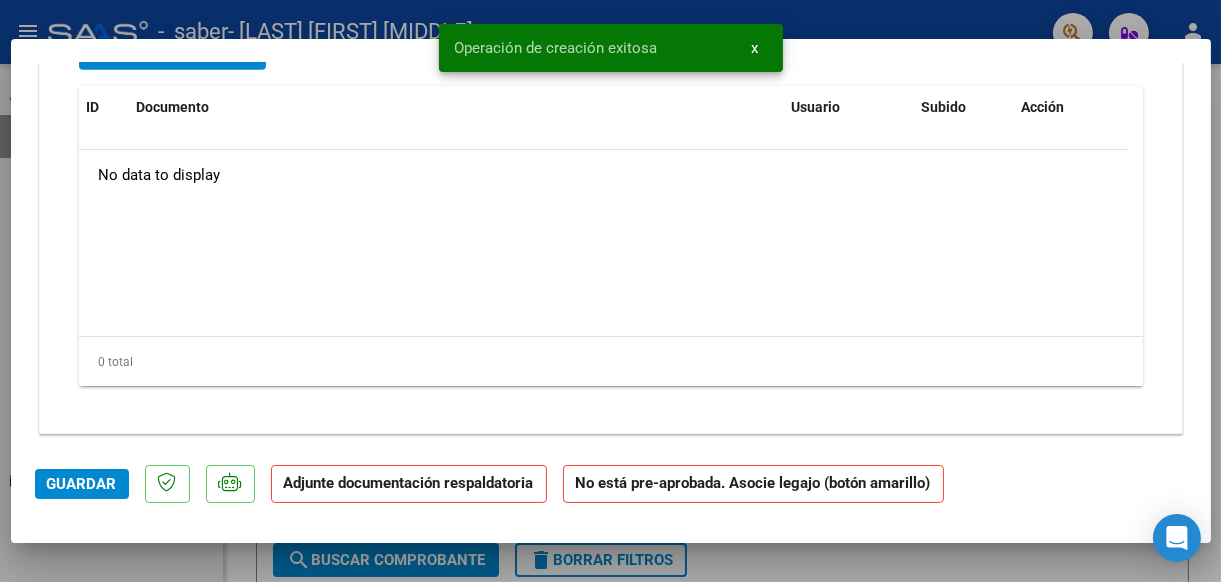 scroll, scrollTop: 1712, scrollLeft: 0, axis: vertical 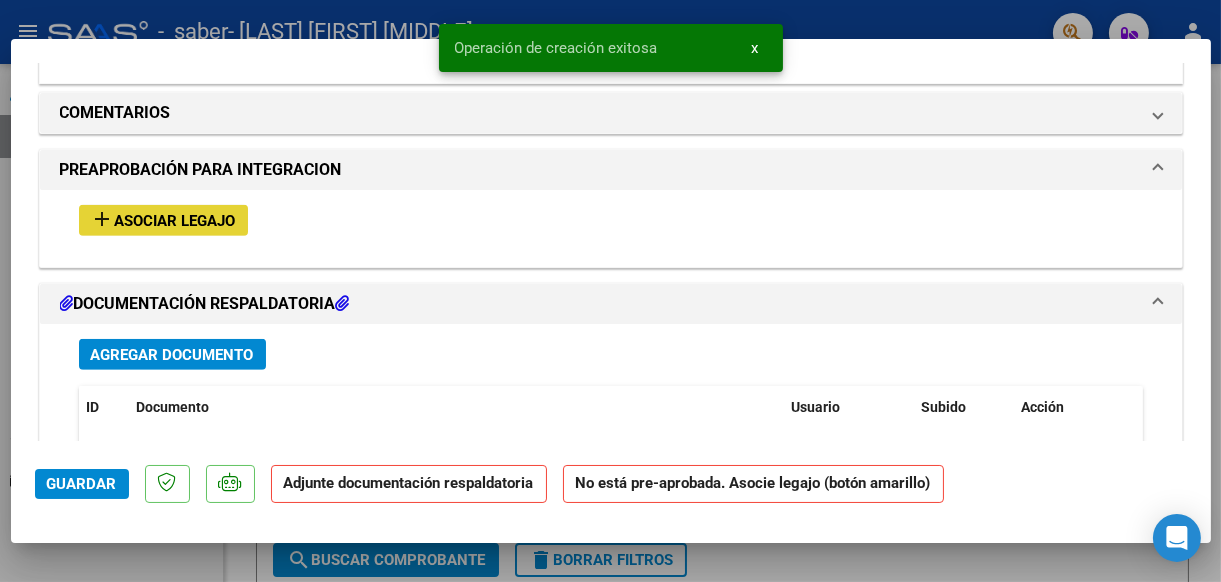 click on "add Asociar Legajo" at bounding box center [163, 220] 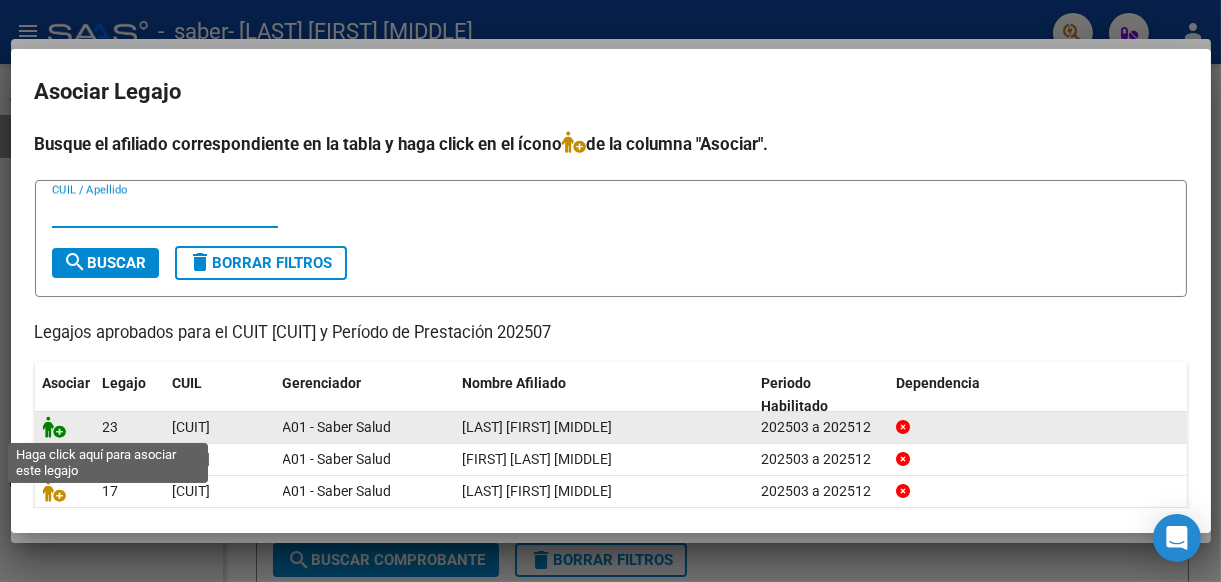 click 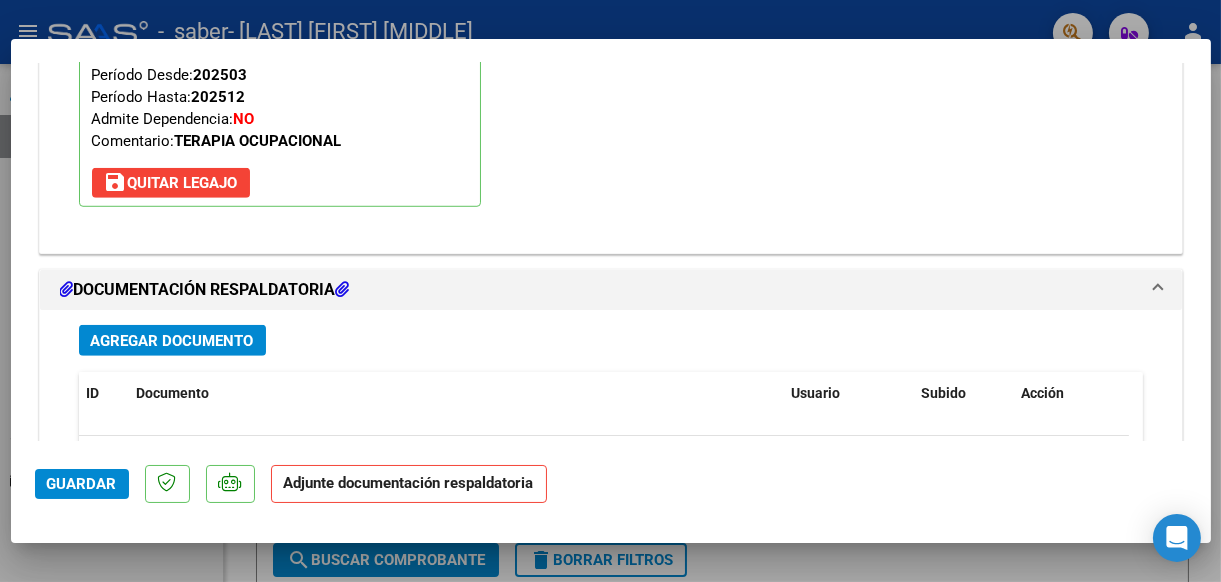scroll, scrollTop: 2265, scrollLeft: 0, axis: vertical 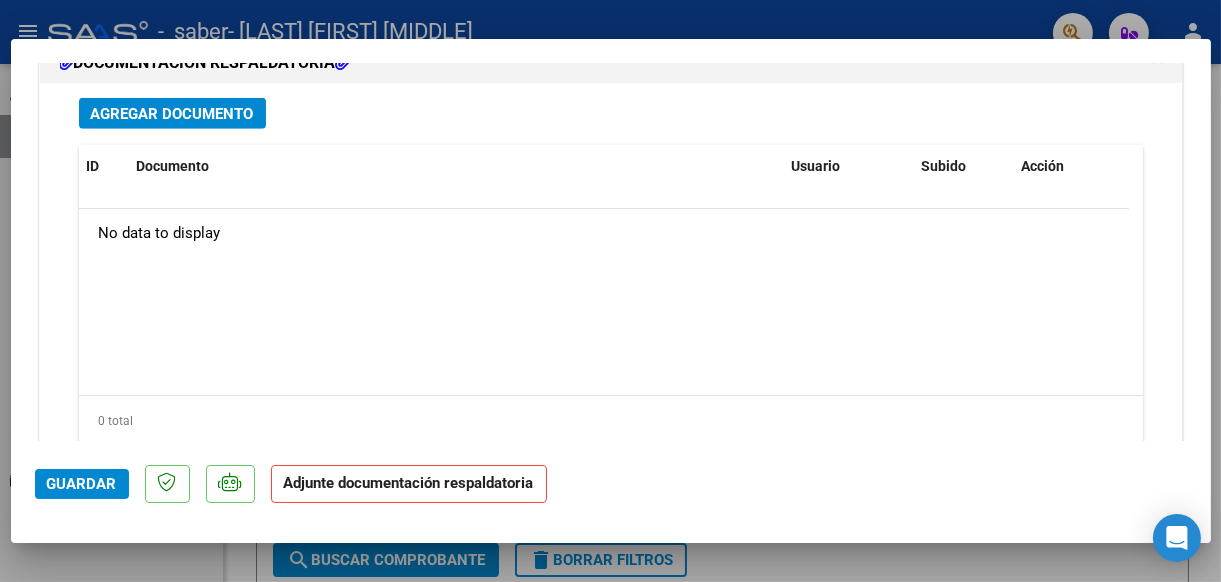 click on "Guardar" 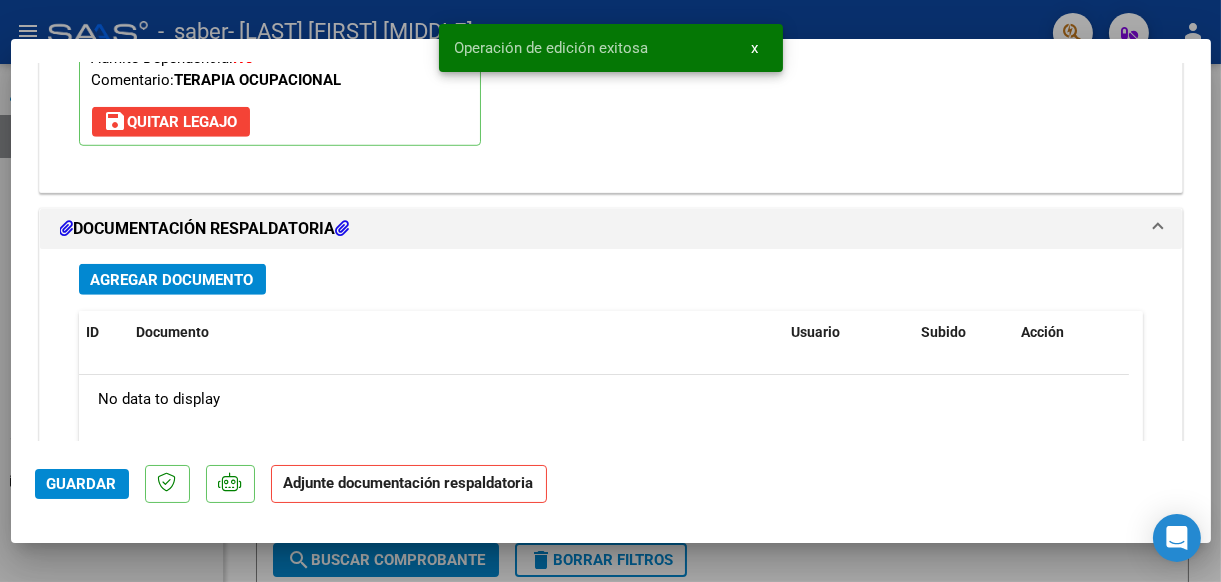 scroll, scrollTop: 2124, scrollLeft: 0, axis: vertical 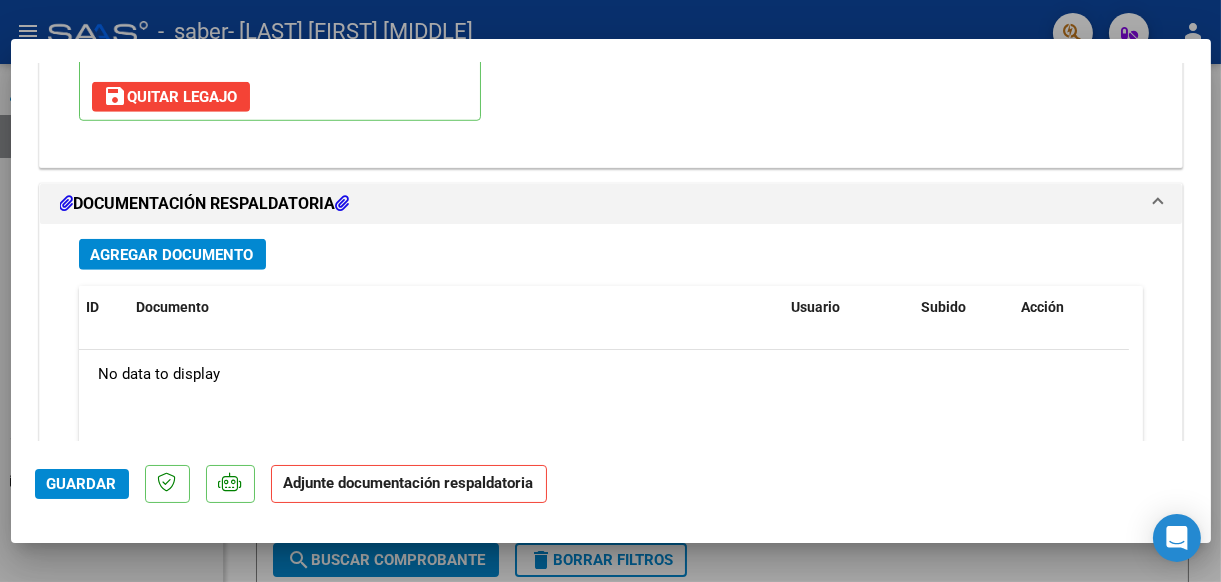 click on "Agregar Documento" at bounding box center (172, 255) 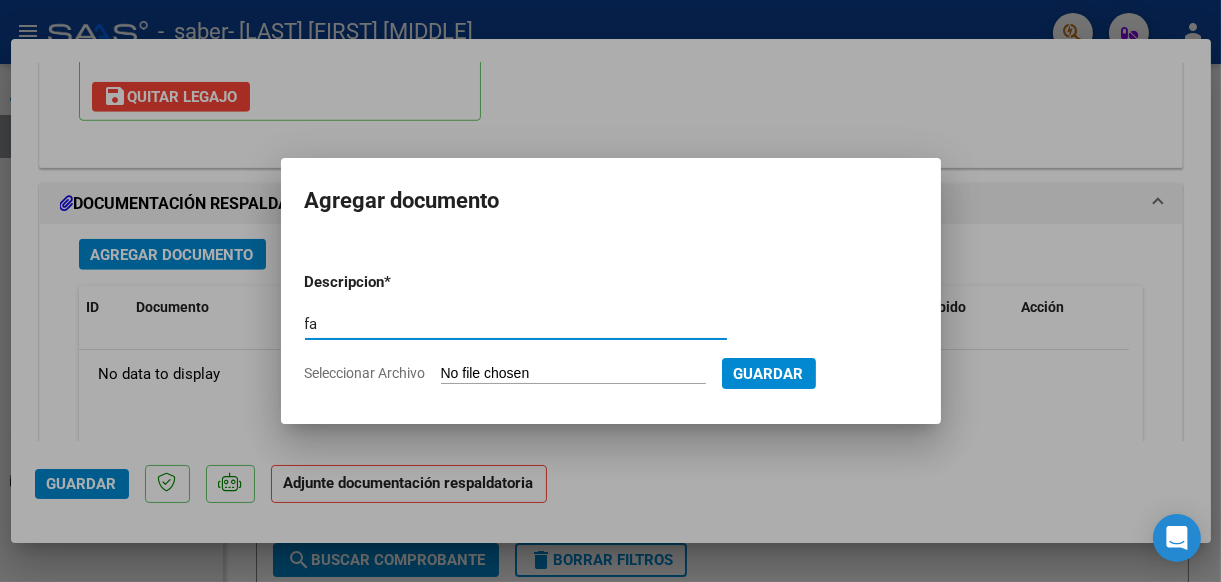 type on "factura" 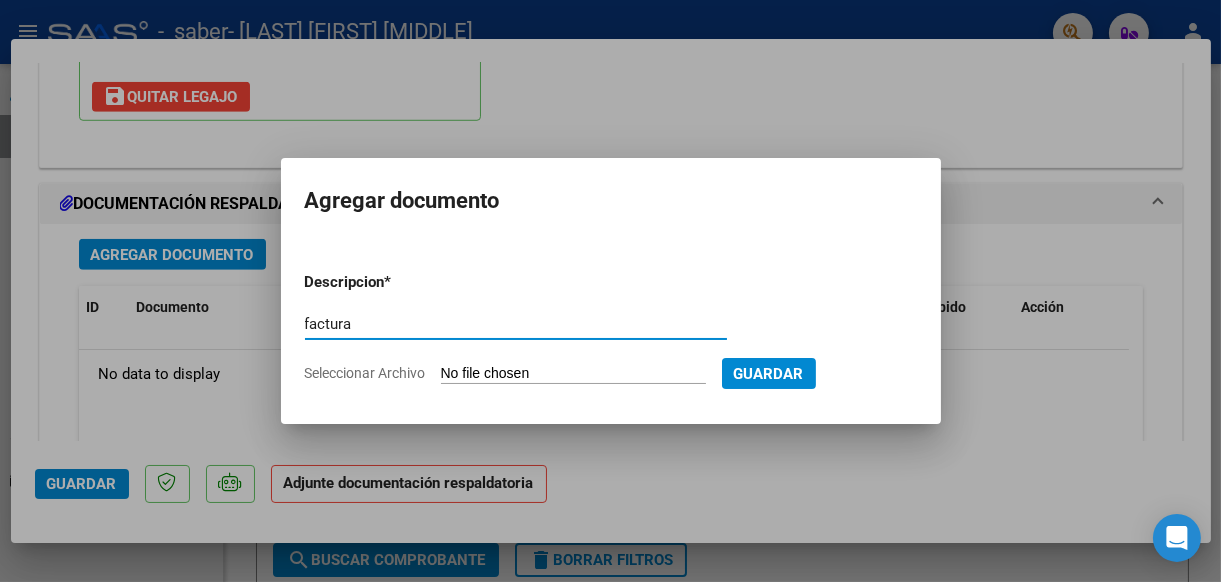click on "Seleccionar Archivo" at bounding box center [573, 374] 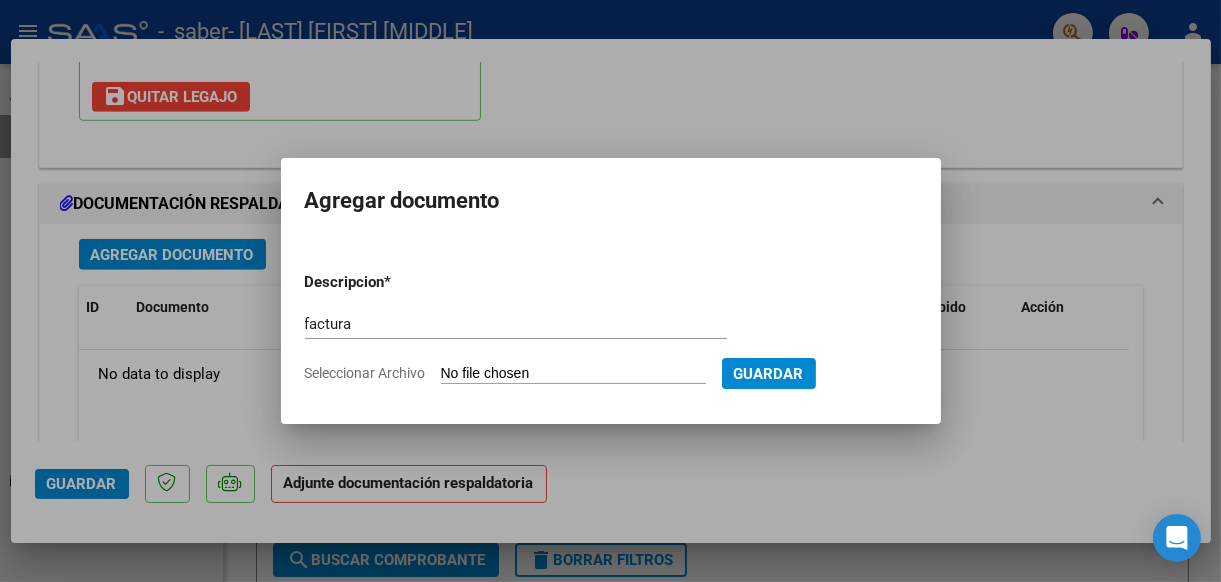 type on "C:\fakepath\[LAST] [FIRST].pdf" 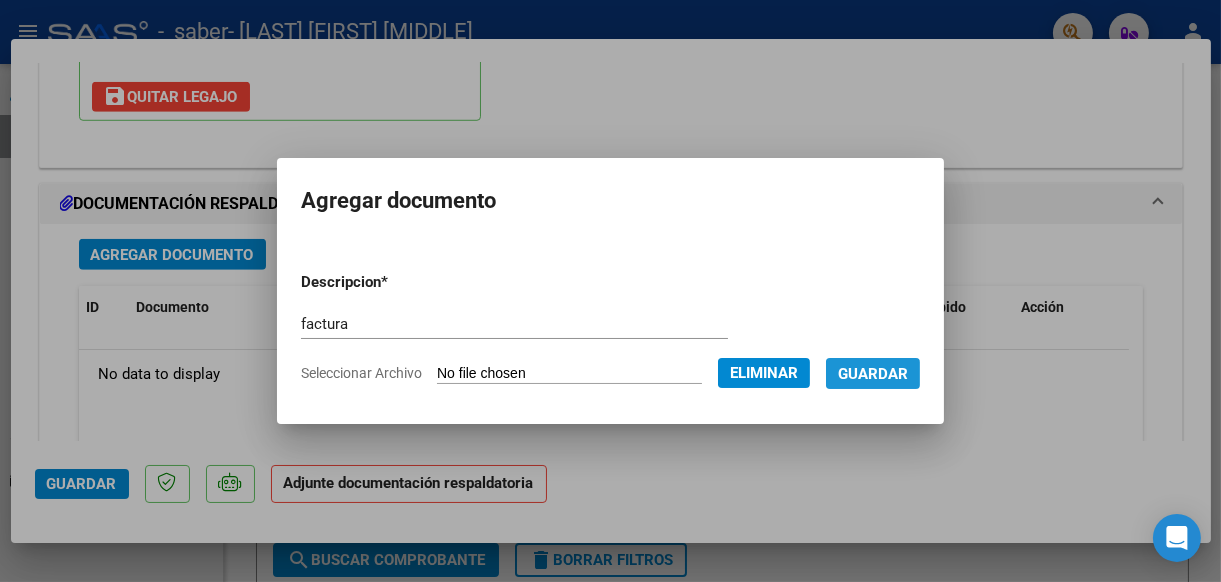 click on "Guardar" at bounding box center [873, 374] 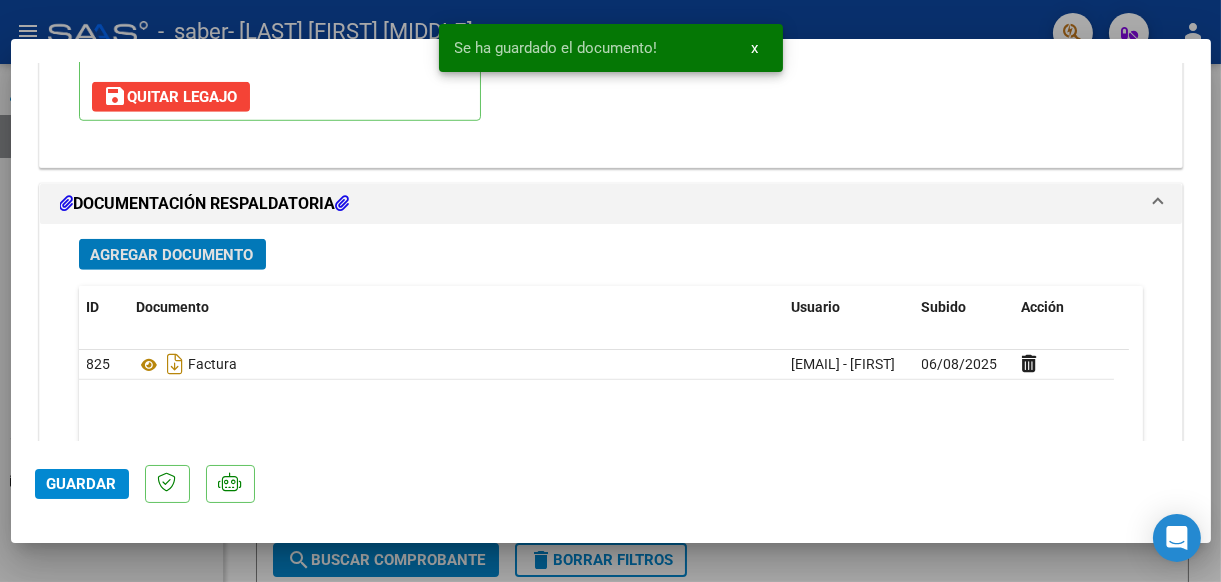 click on "Agregar Documento" at bounding box center (172, 255) 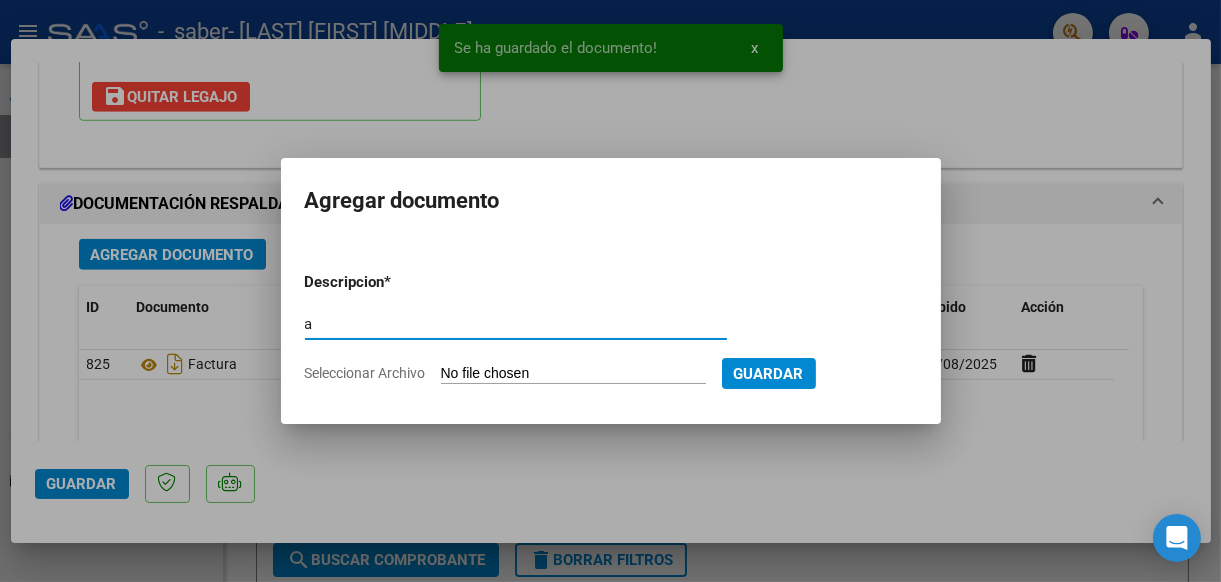 click on "a" at bounding box center [516, 324] 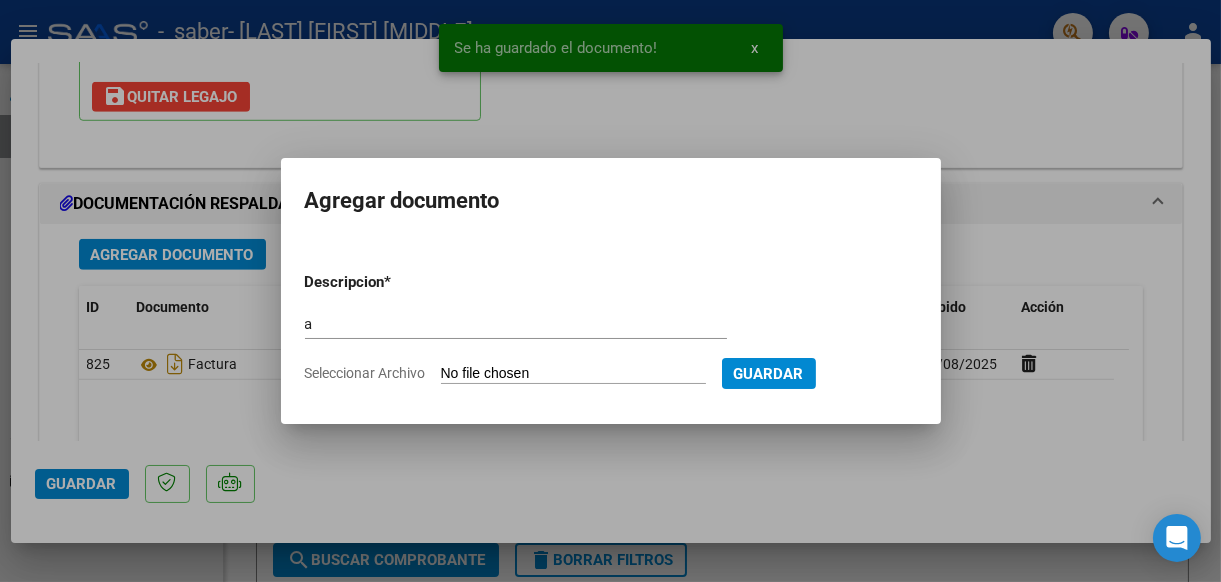 click on "Descripcion  *   a Escriba aquí una descripcion  Seleccionar Archivo Guardar" at bounding box center (611, 327) 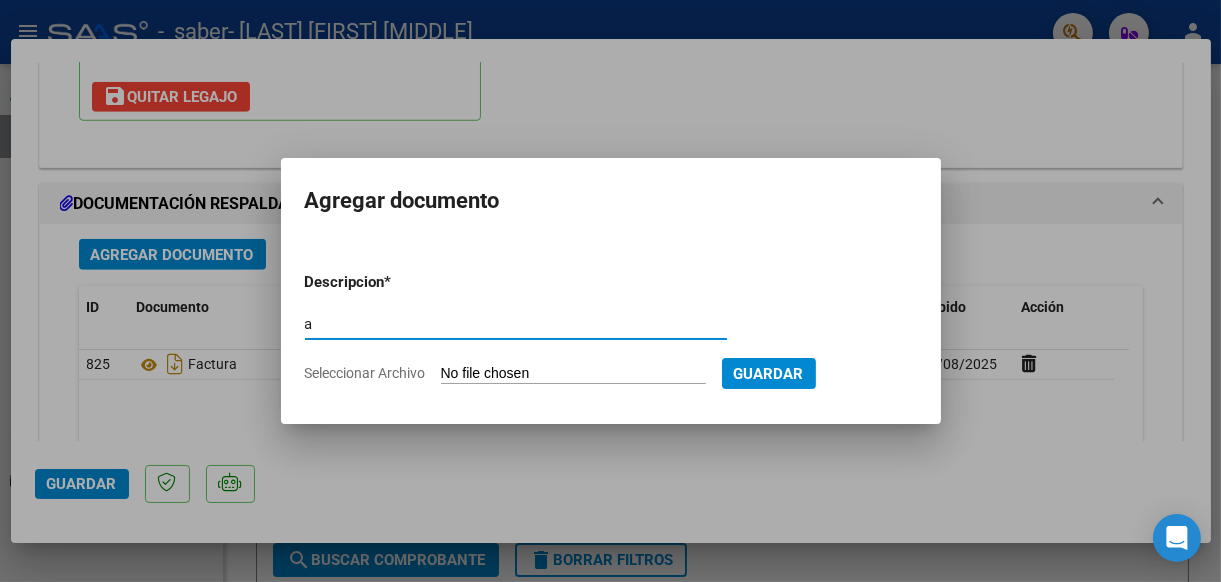 click on "a" at bounding box center (516, 324) 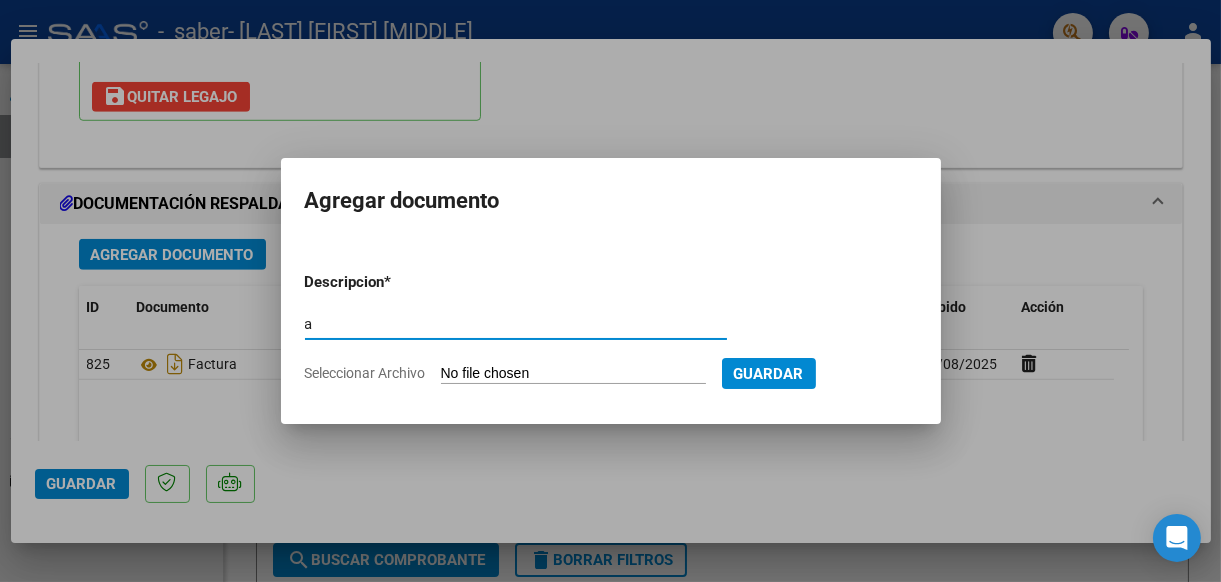 type on "asistencia" 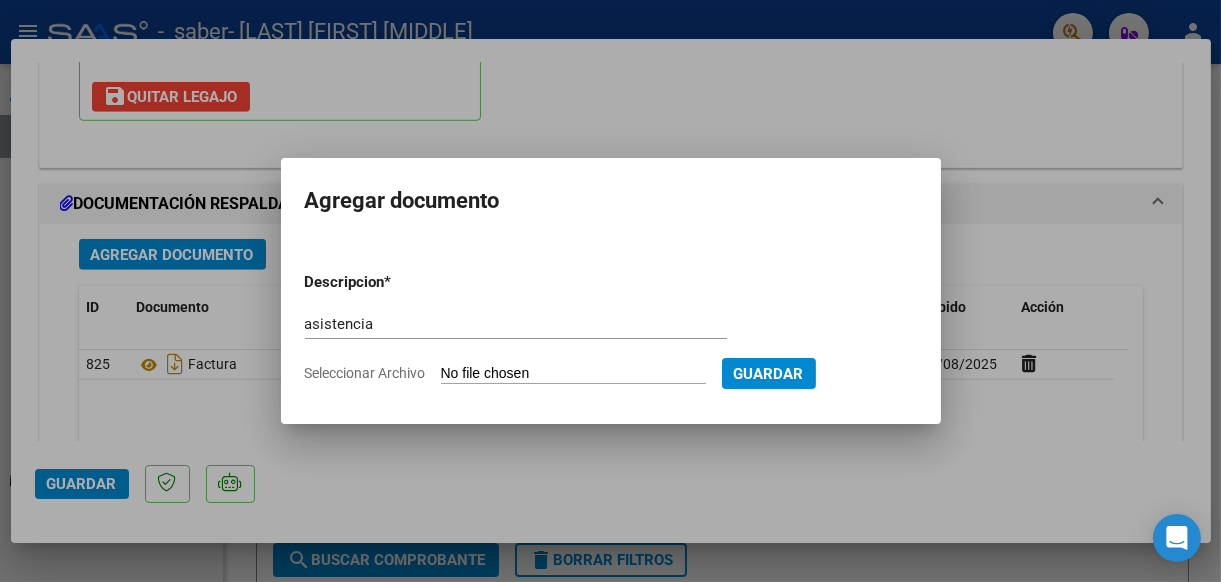 click on "Seleccionar Archivo" at bounding box center [573, 374] 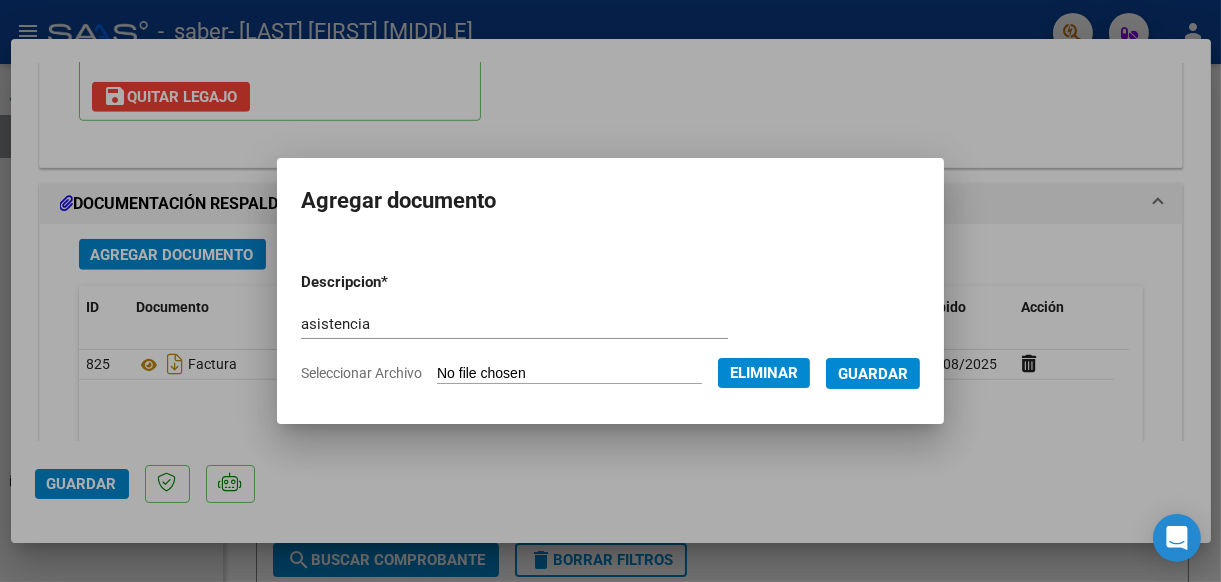 click on "Guardar" at bounding box center (873, 374) 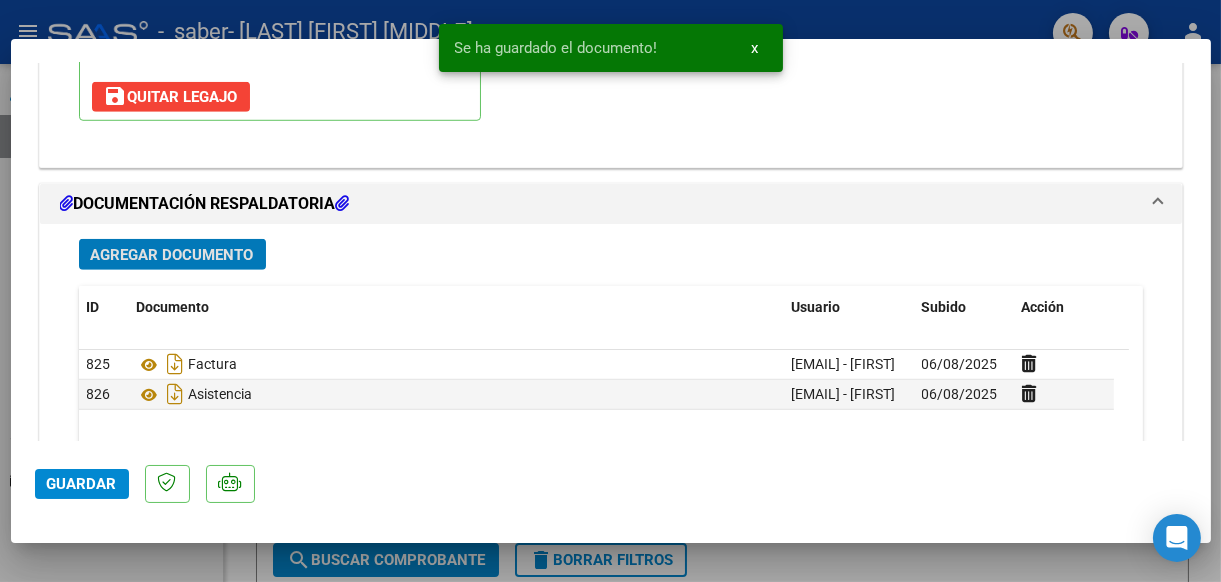 scroll, scrollTop: 2323, scrollLeft: 0, axis: vertical 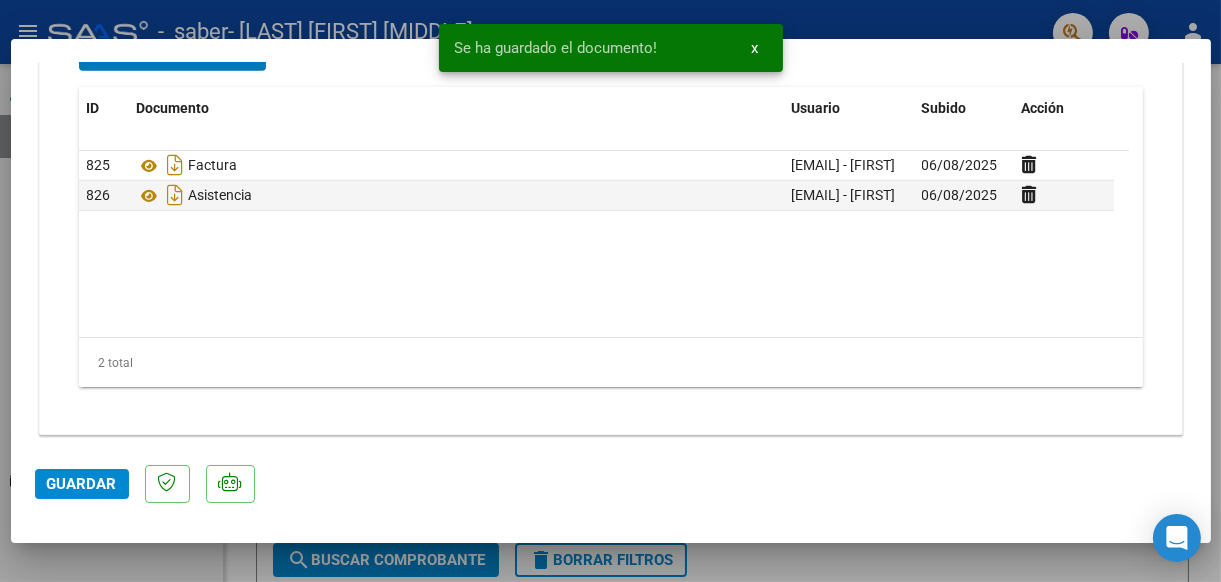 click on "Guardar" 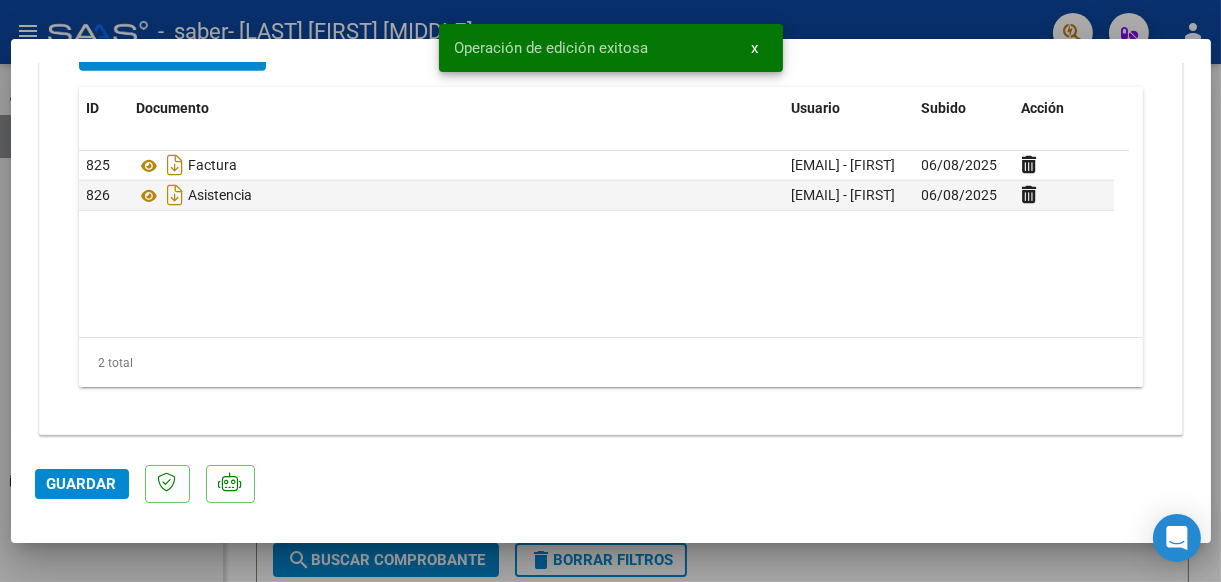 click at bounding box center (610, 291) 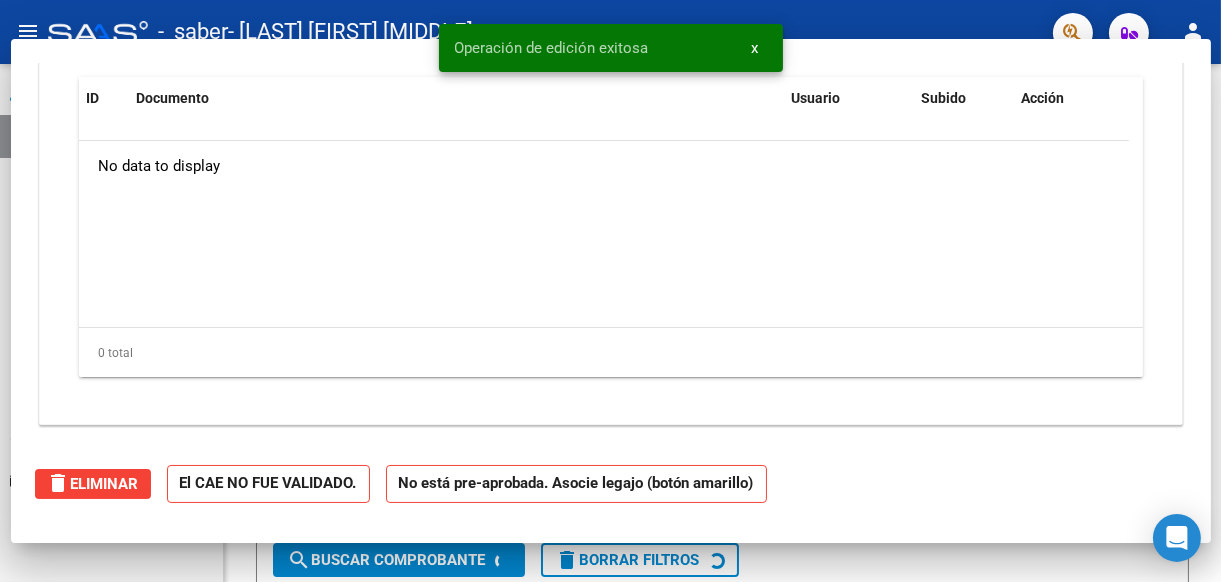 scroll, scrollTop: 0, scrollLeft: 0, axis: both 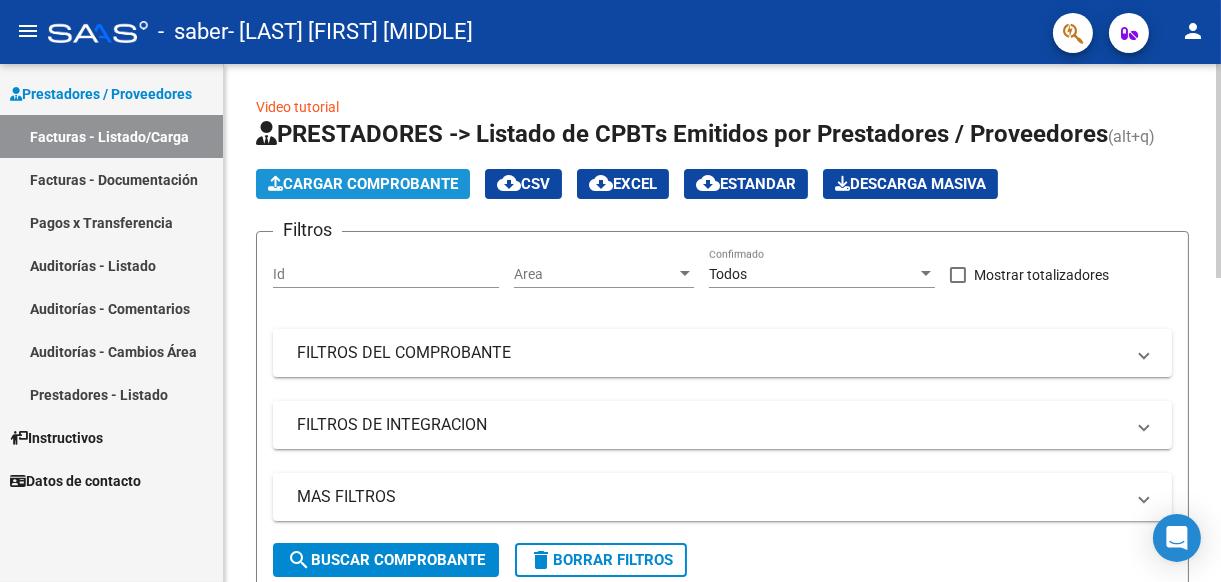click on "Cargar Comprobante" 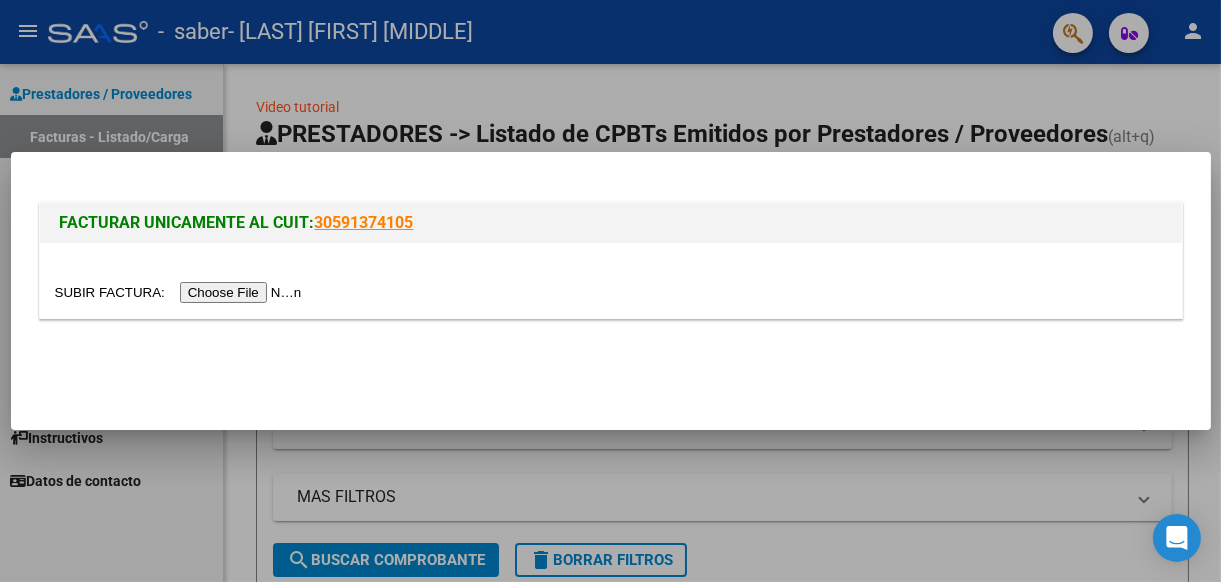click at bounding box center [181, 292] 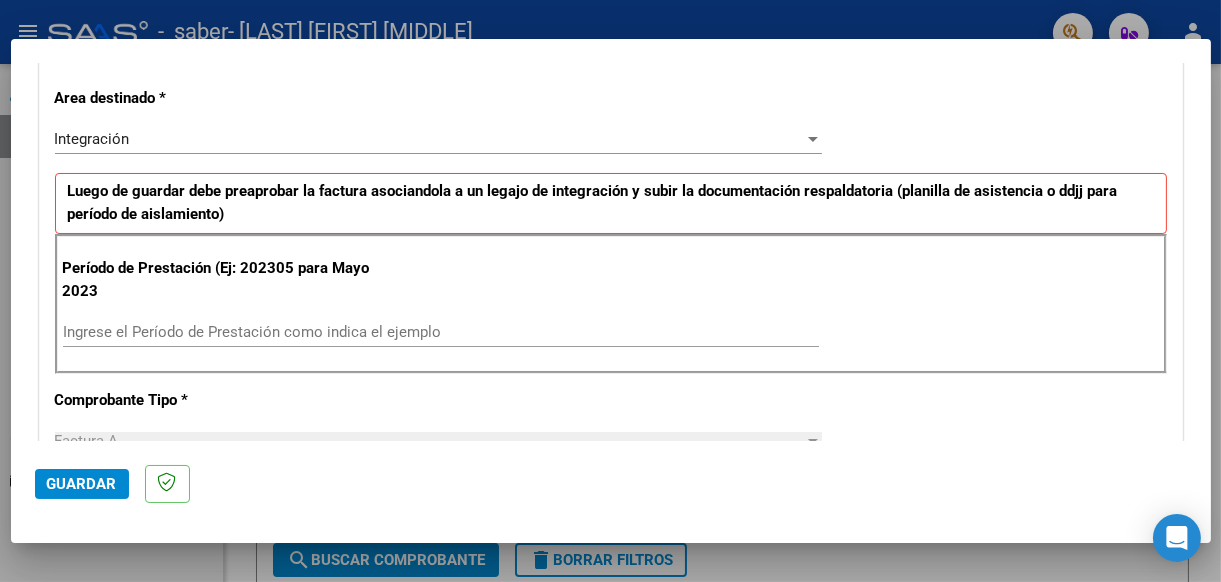 scroll, scrollTop: 499, scrollLeft: 0, axis: vertical 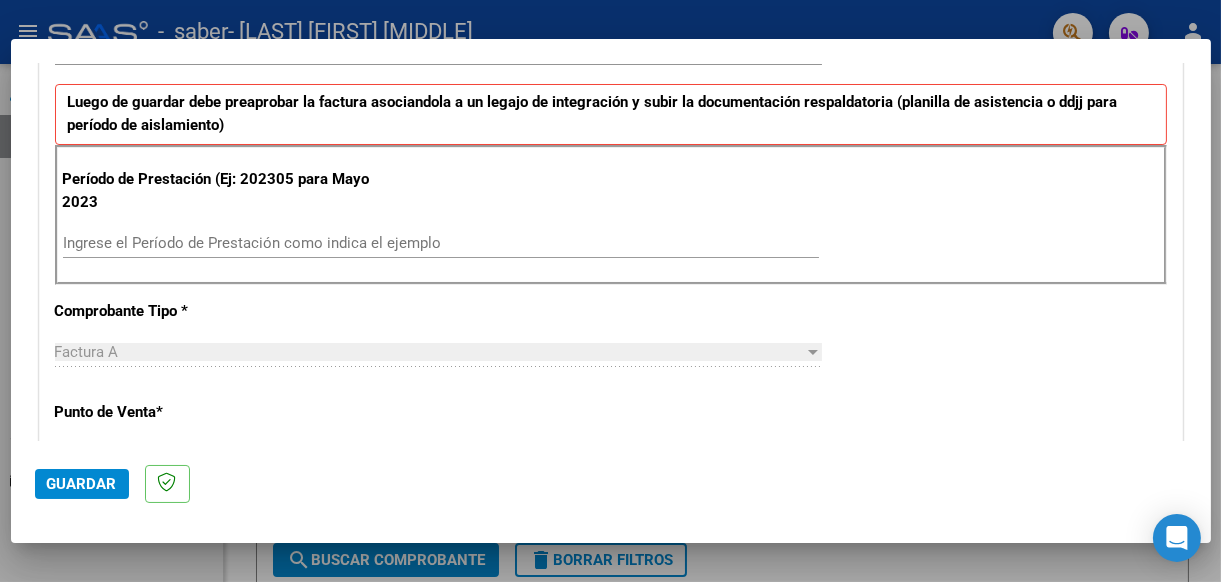 click on "Ingrese el Período de Prestación como indica el ejemplo" at bounding box center (441, 243) 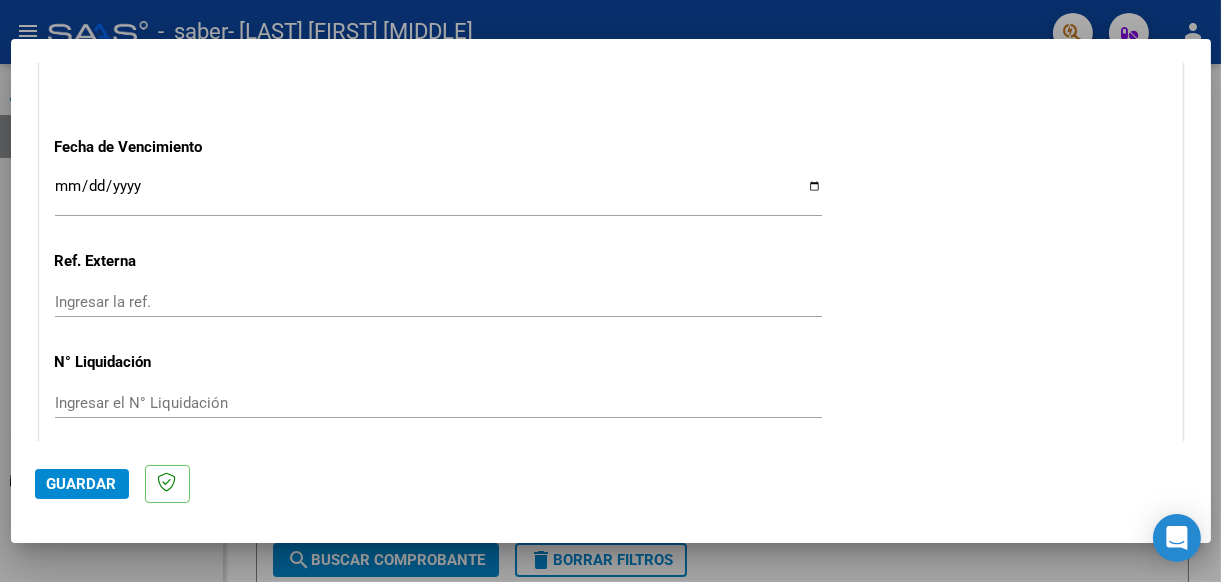 scroll, scrollTop: 1398, scrollLeft: 0, axis: vertical 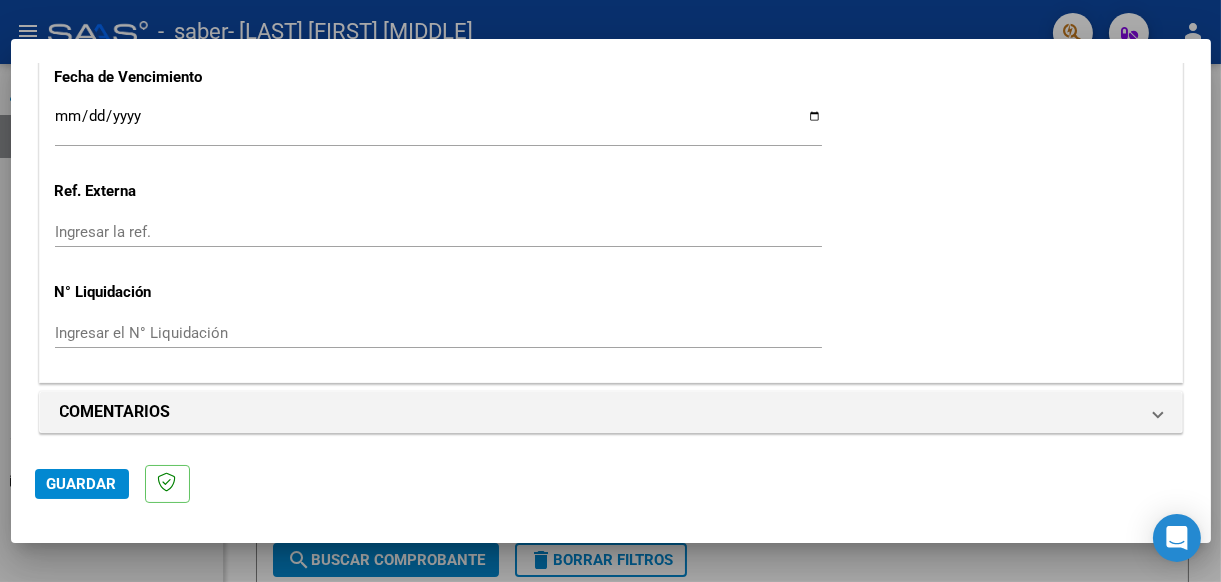 type on "202507" 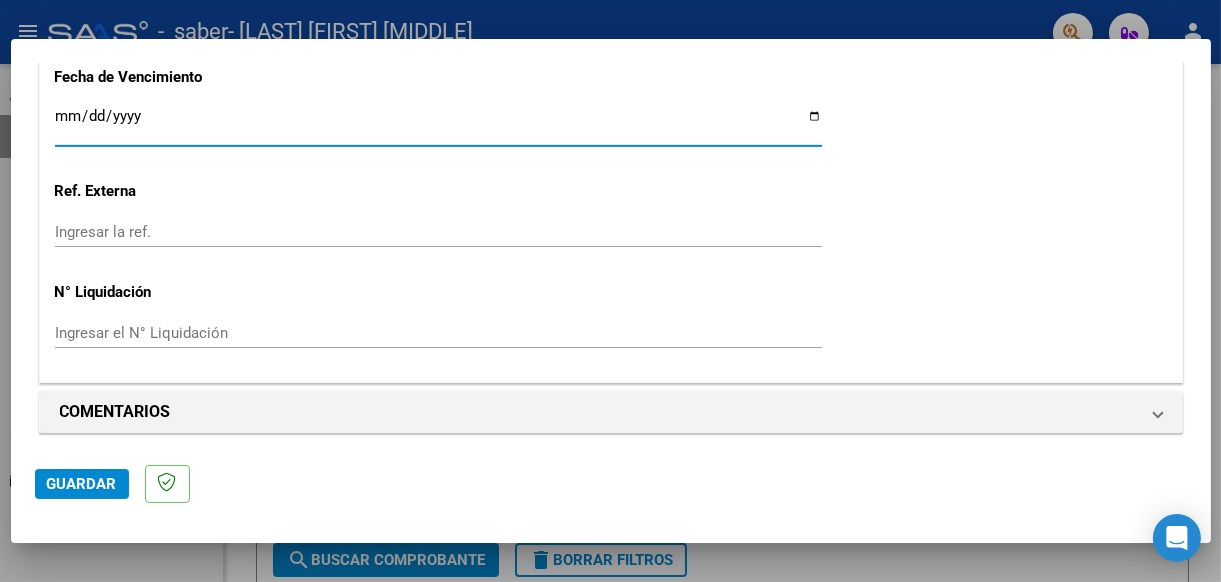 click on "Ingresar la fecha" at bounding box center [438, 124] 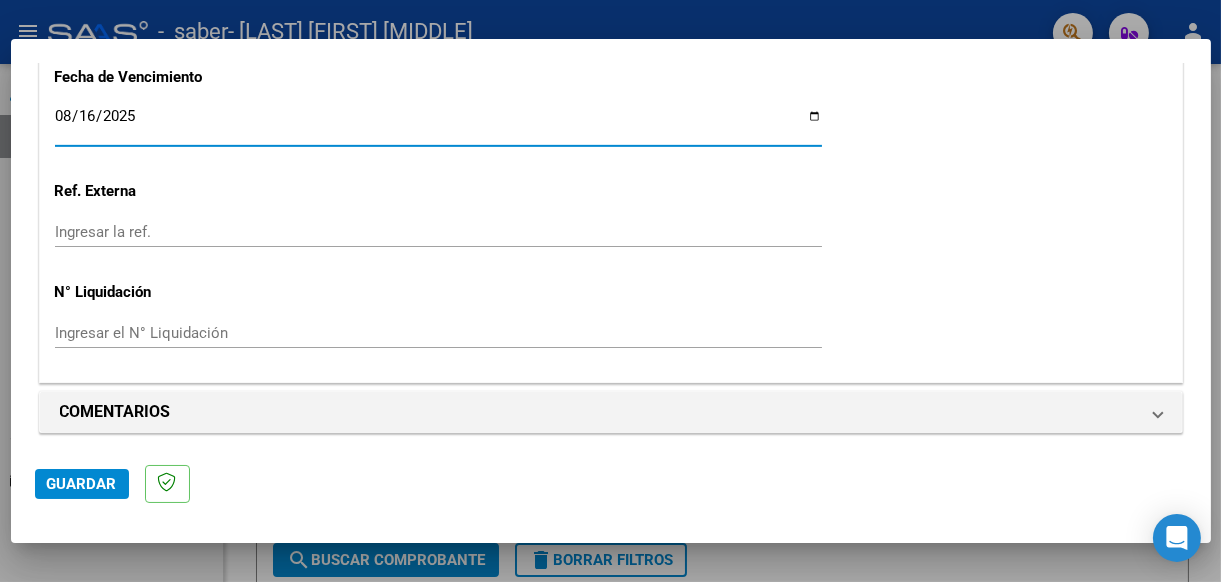 click on "Guardar" 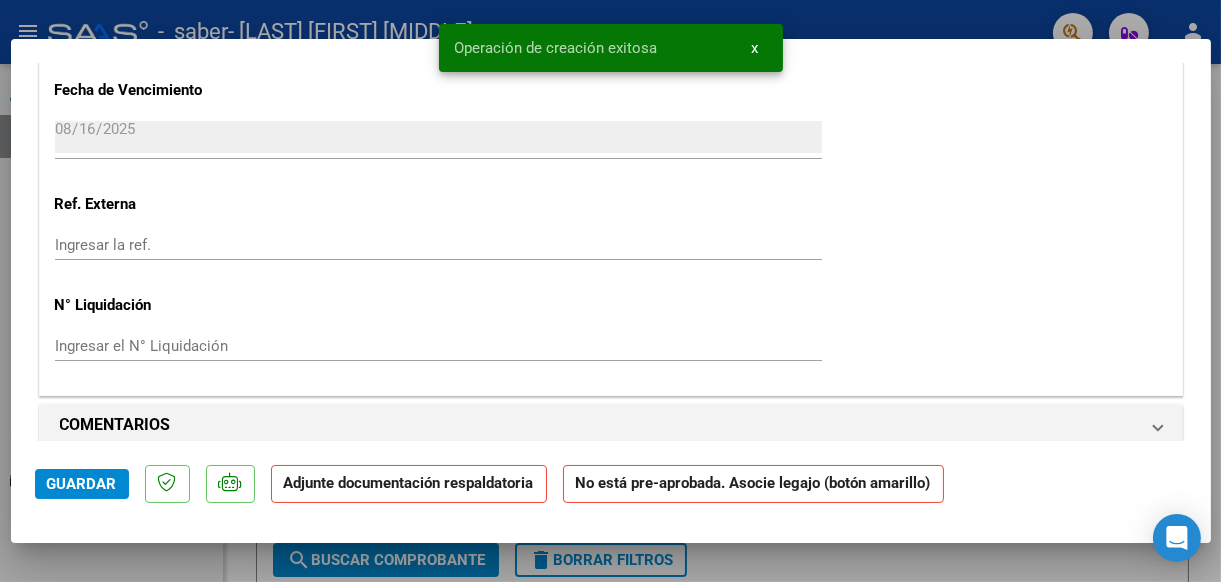 scroll, scrollTop: 1699, scrollLeft: 0, axis: vertical 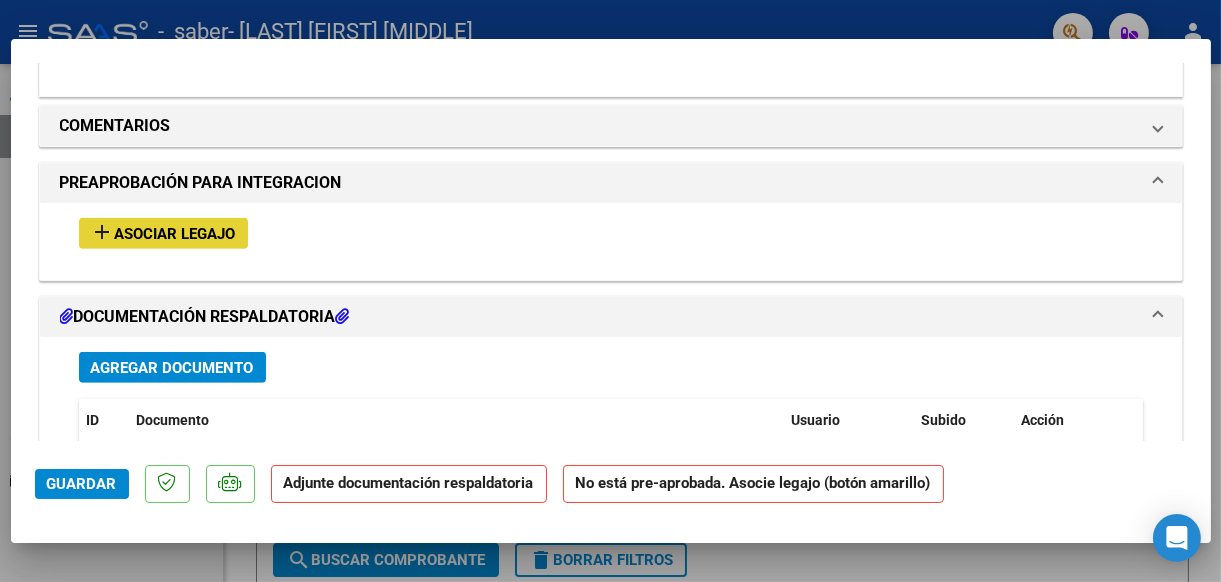 click on "Asociar Legajo" at bounding box center (175, 234) 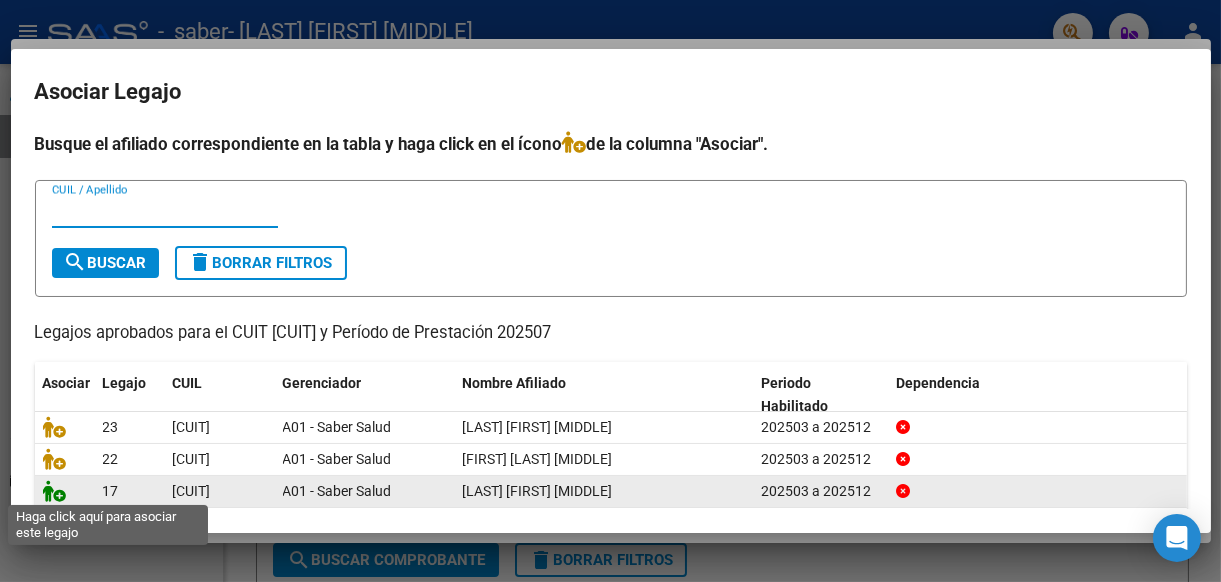 click 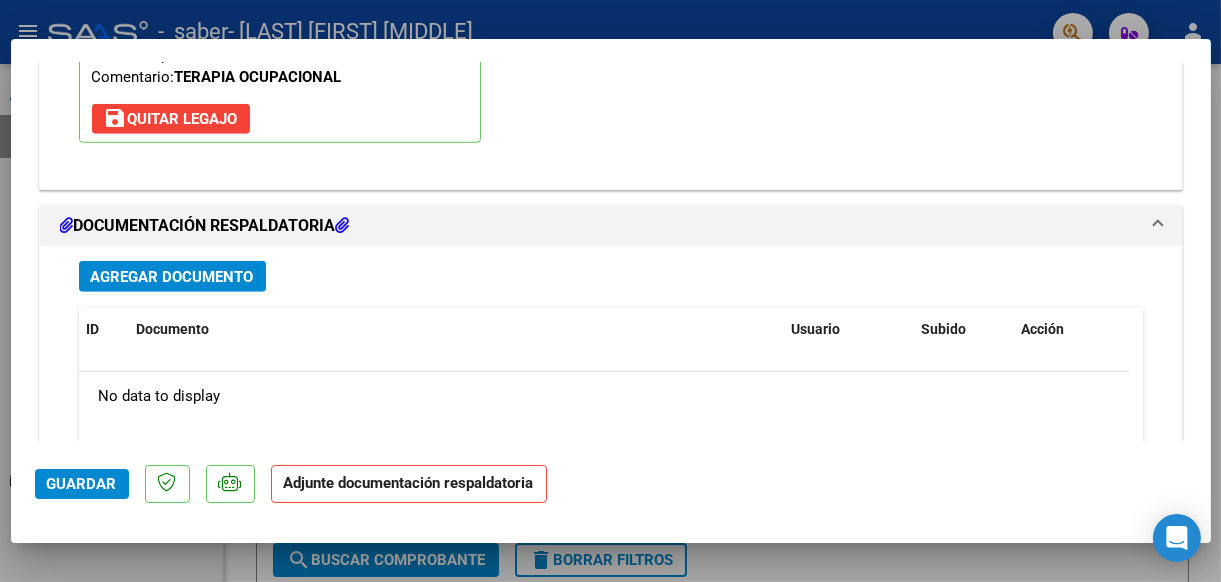 scroll, scrollTop: 2023, scrollLeft: 0, axis: vertical 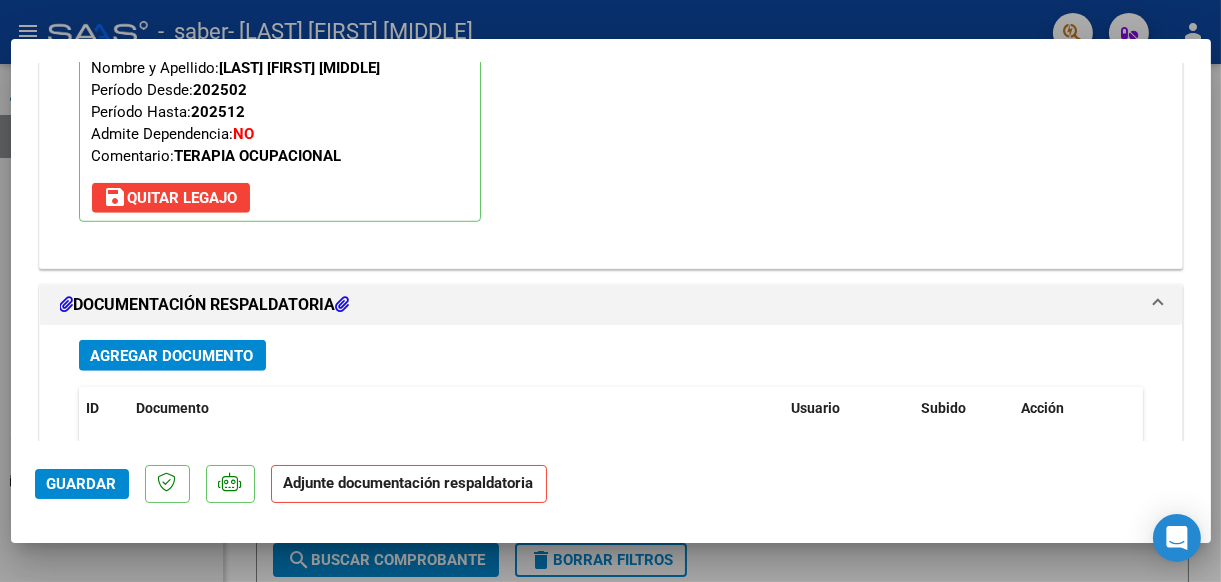 click on "Agregar Documento" at bounding box center (172, 356) 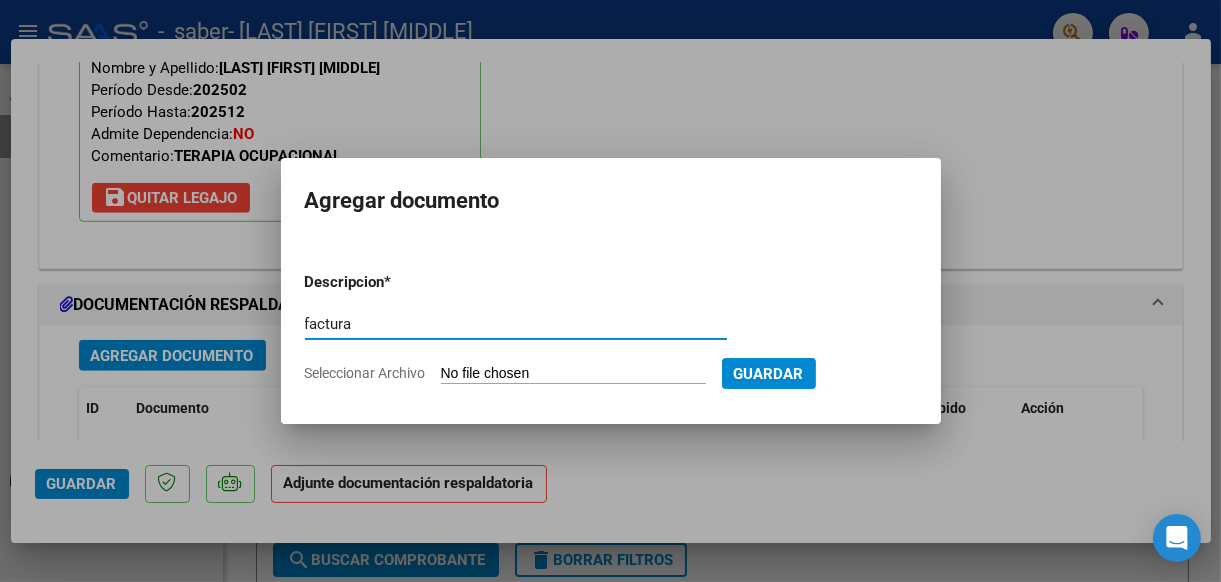 type on "factura" 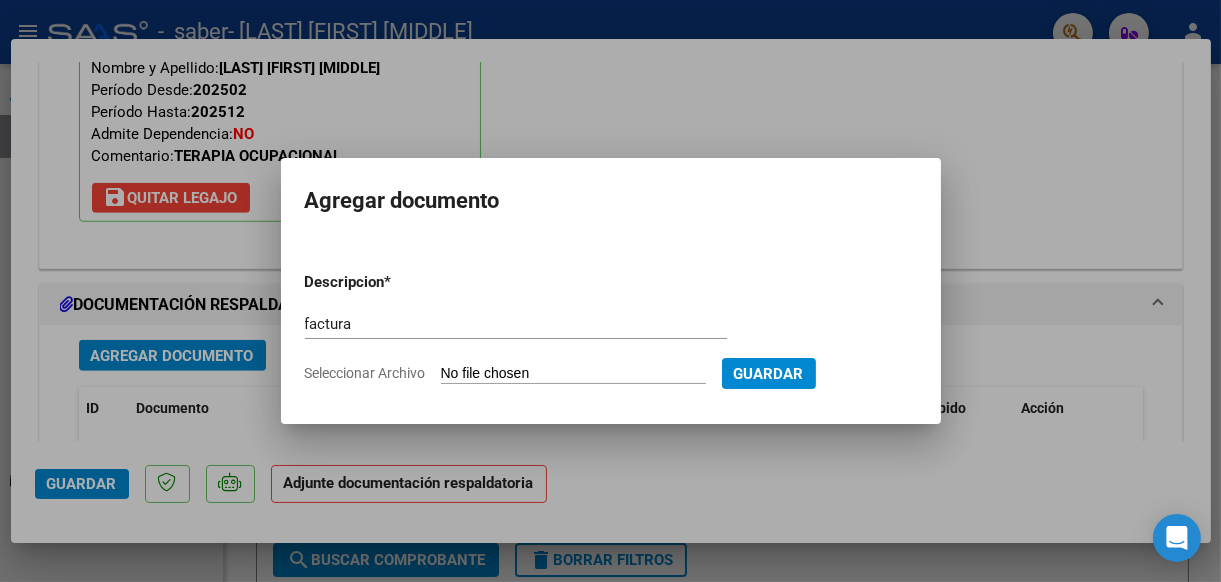 type on "C:\fakepath\[LAST].pdf" 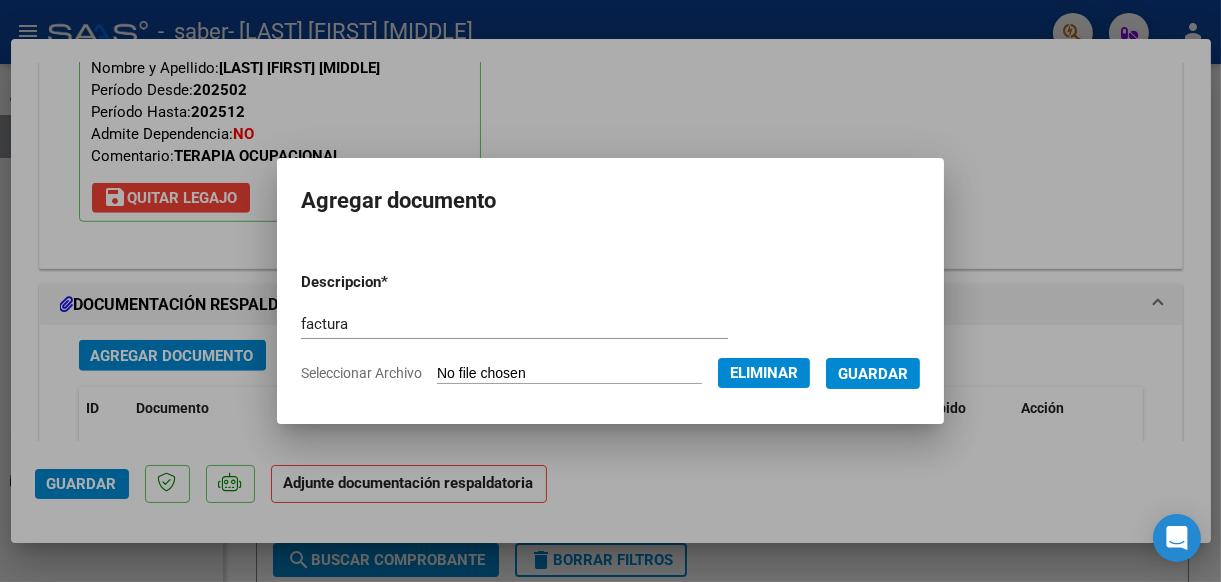 click on "Guardar" at bounding box center [873, 374] 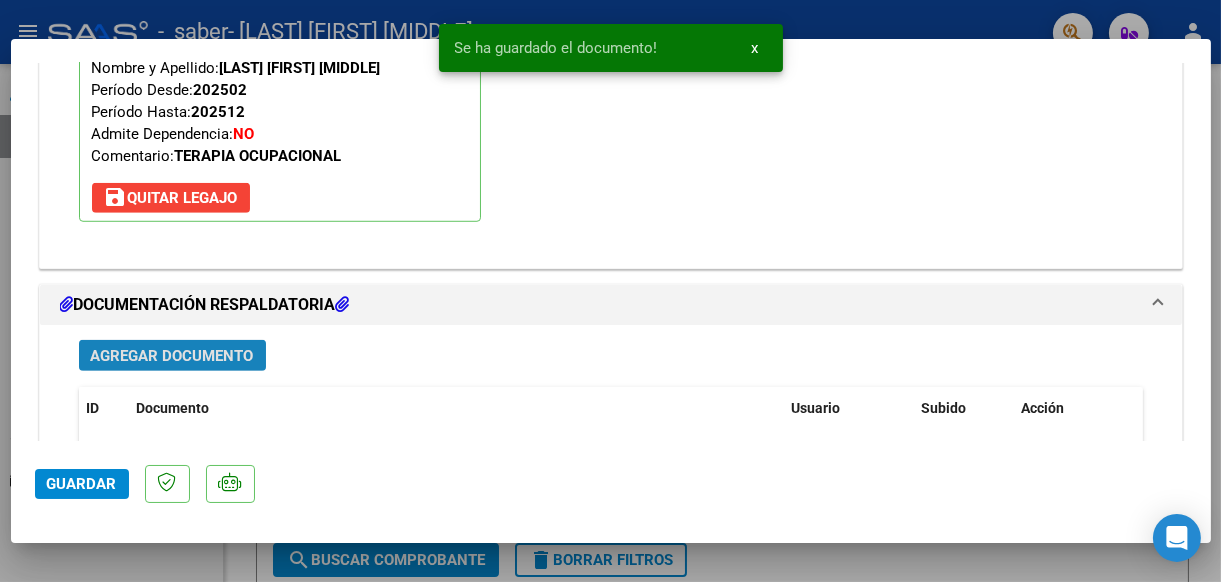 click on "Agregar Documento" at bounding box center (172, 356) 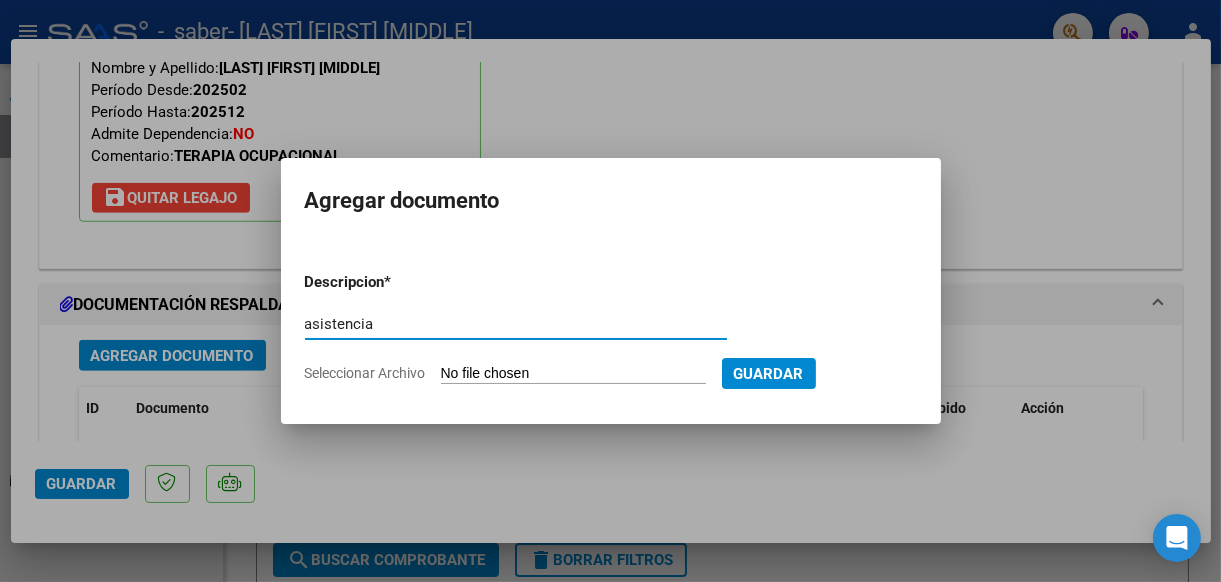 type on "asistencia" 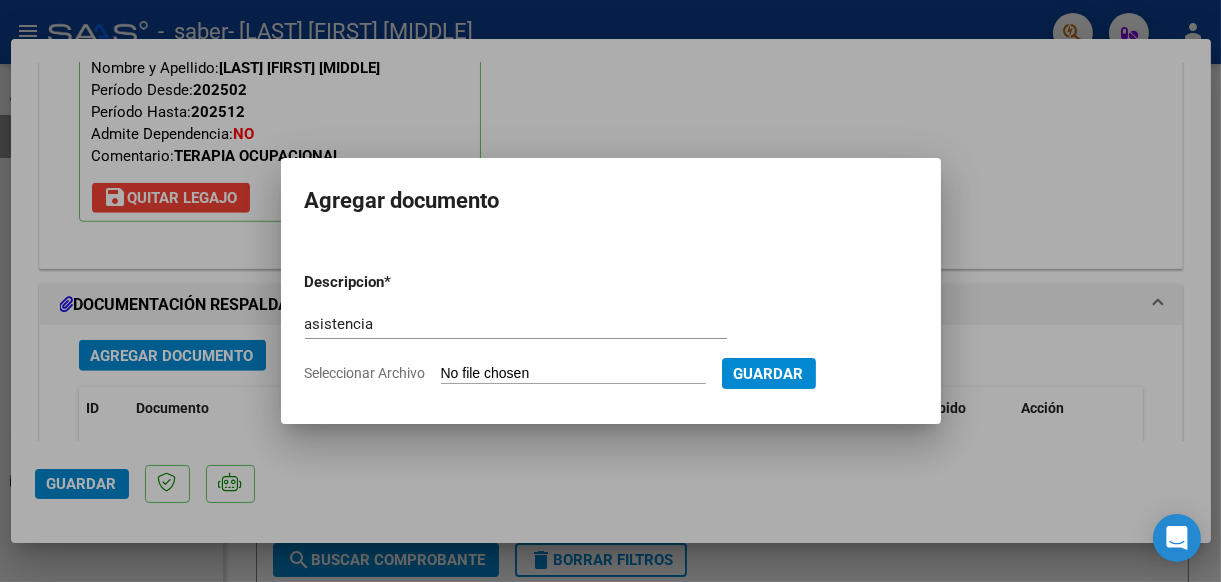 type on "C:\fakepath\[LAST] [FIRST] (1).pdf" 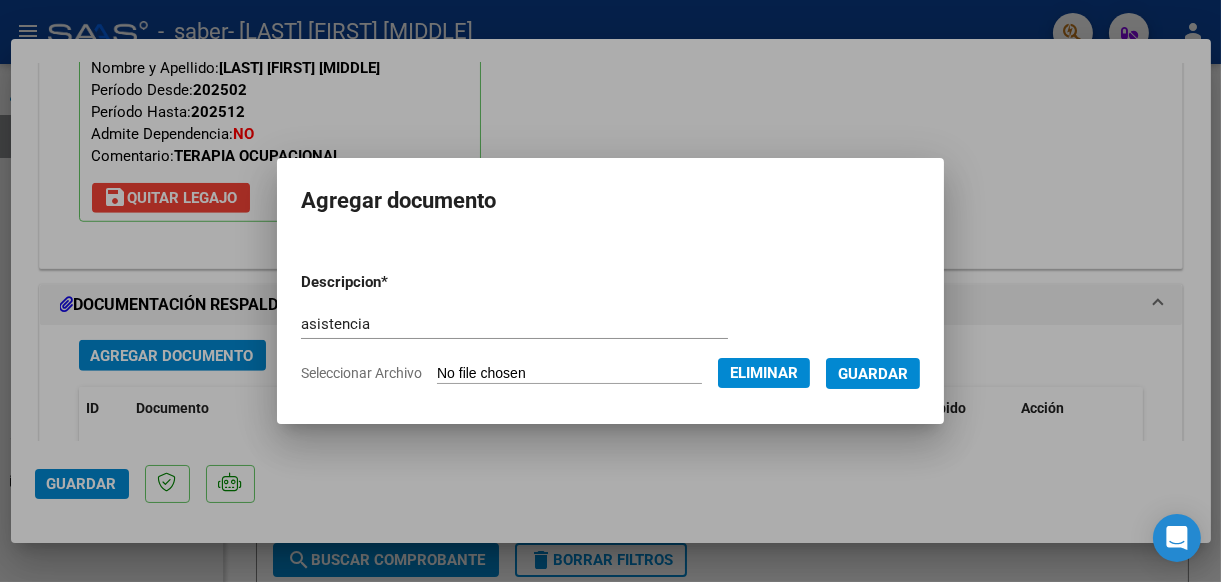 click on "Guardar" at bounding box center [873, 374] 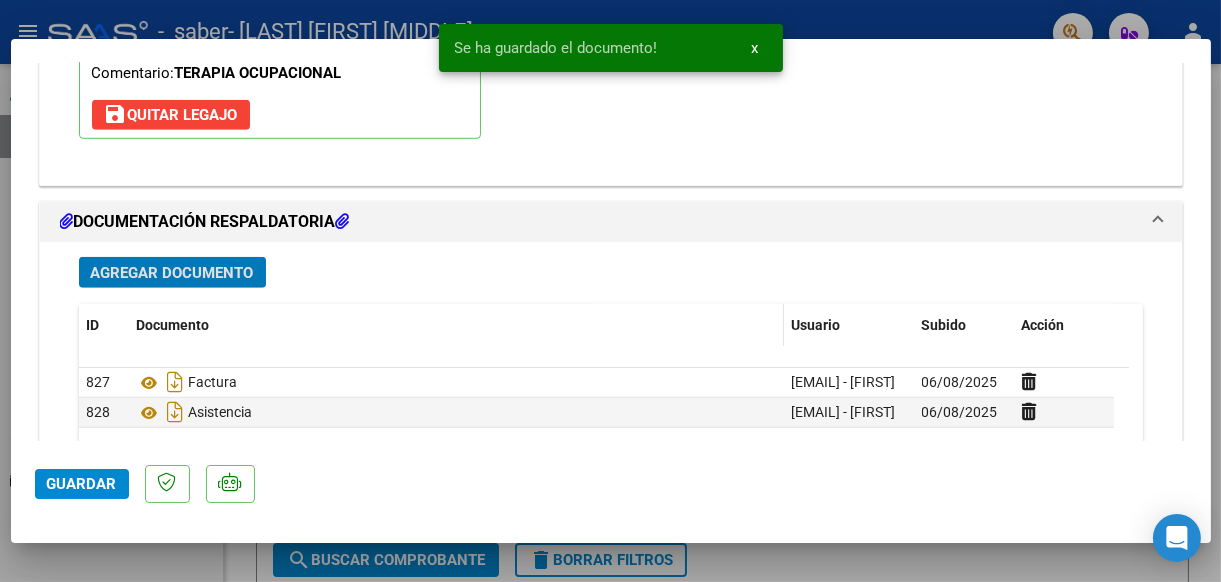 scroll, scrollTop: 2224, scrollLeft: 0, axis: vertical 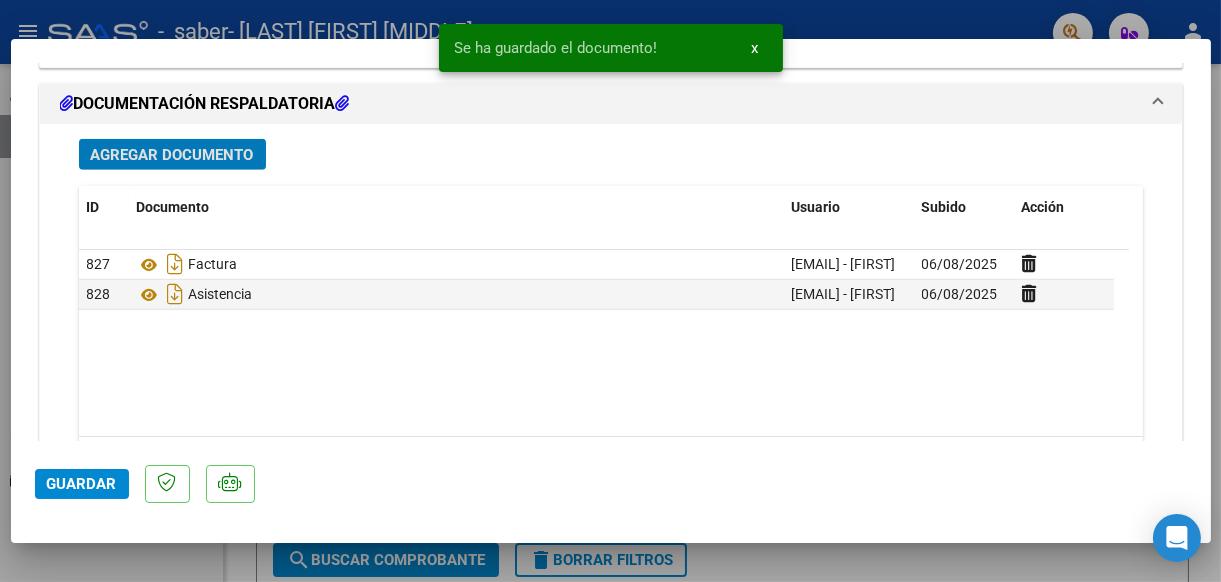 click on "Guardar" 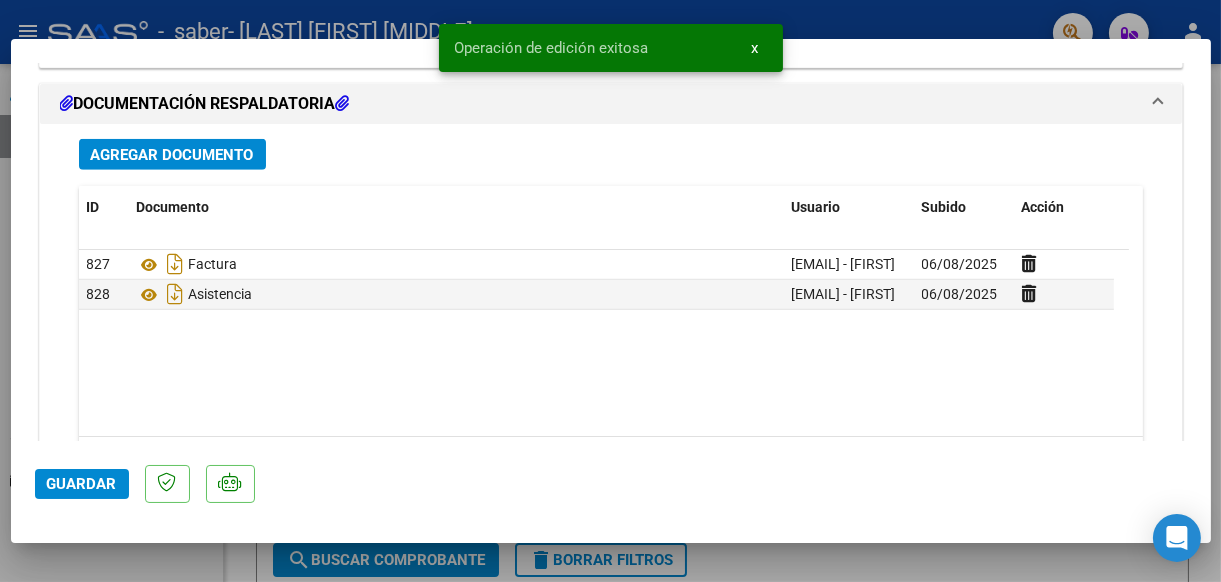 click at bounding box center (610, 291) 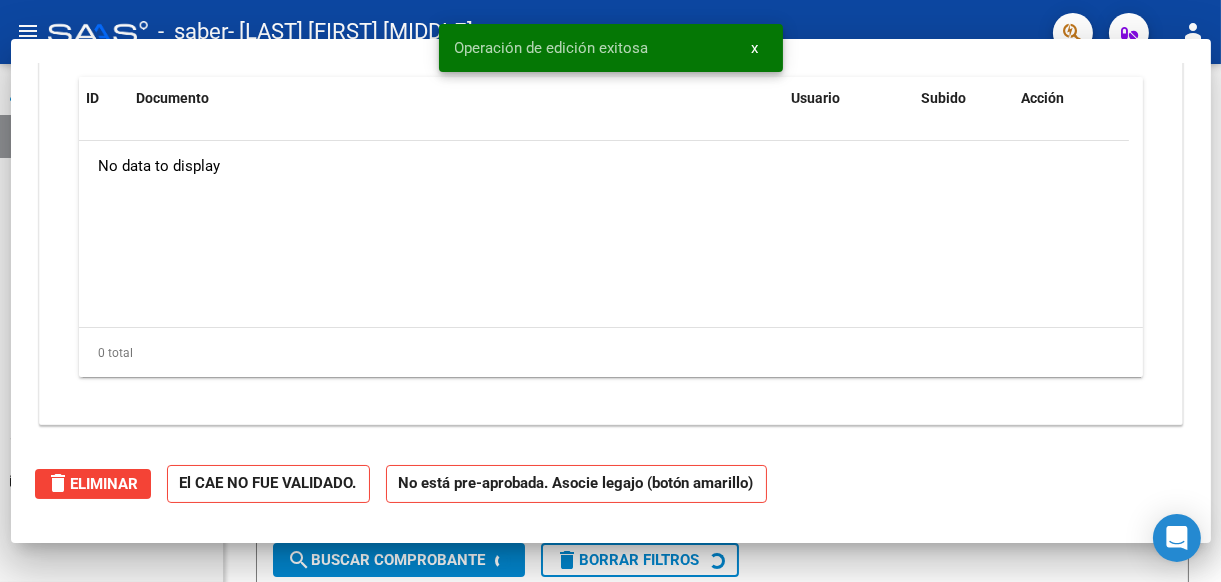 scroll, scrollTop: 0, scrollLeft: 0, axis: both 